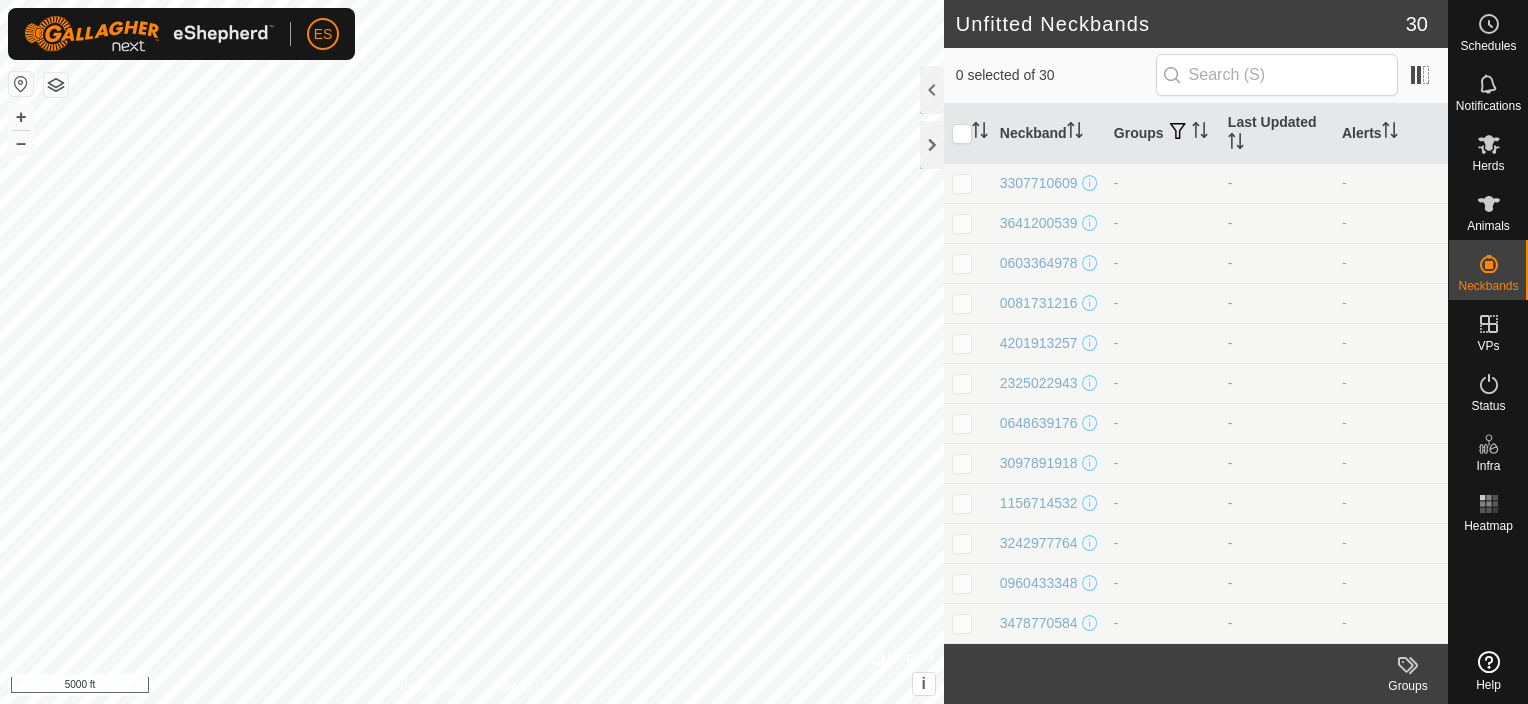 scroll, scrollTop: 0, scrollLeft: 0, axis: both 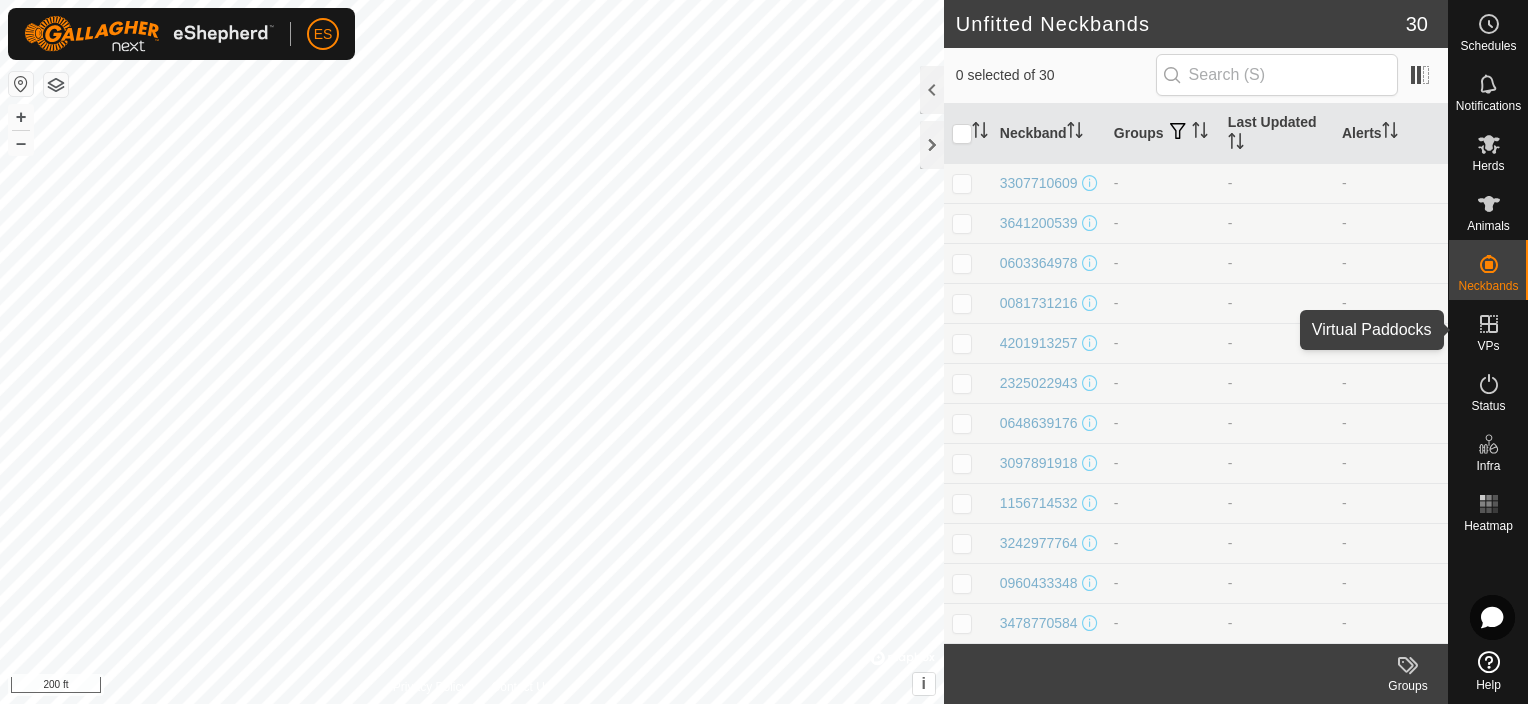 click at bounding box center (1489, 324) 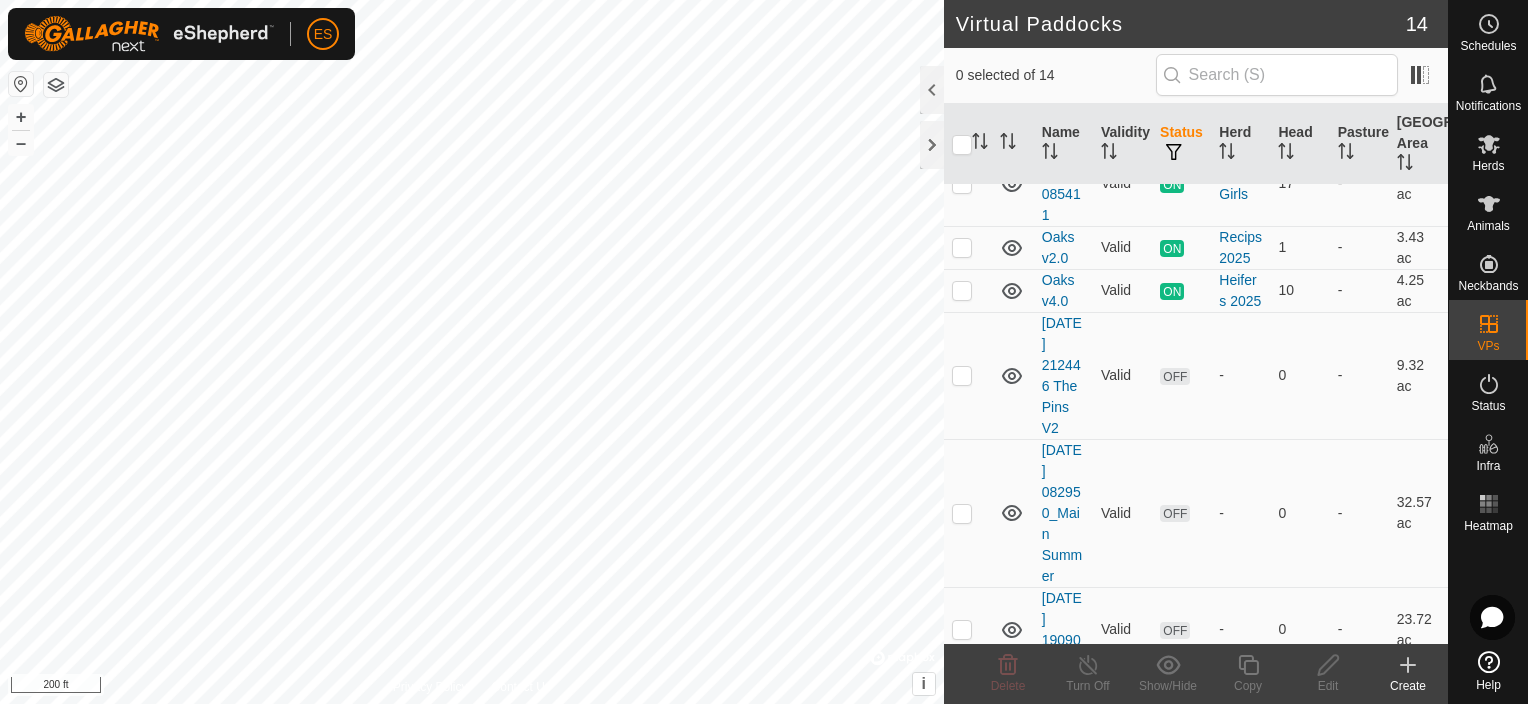 scroll, scrollTop: 300, scrollLeft: 0, axis: vertical 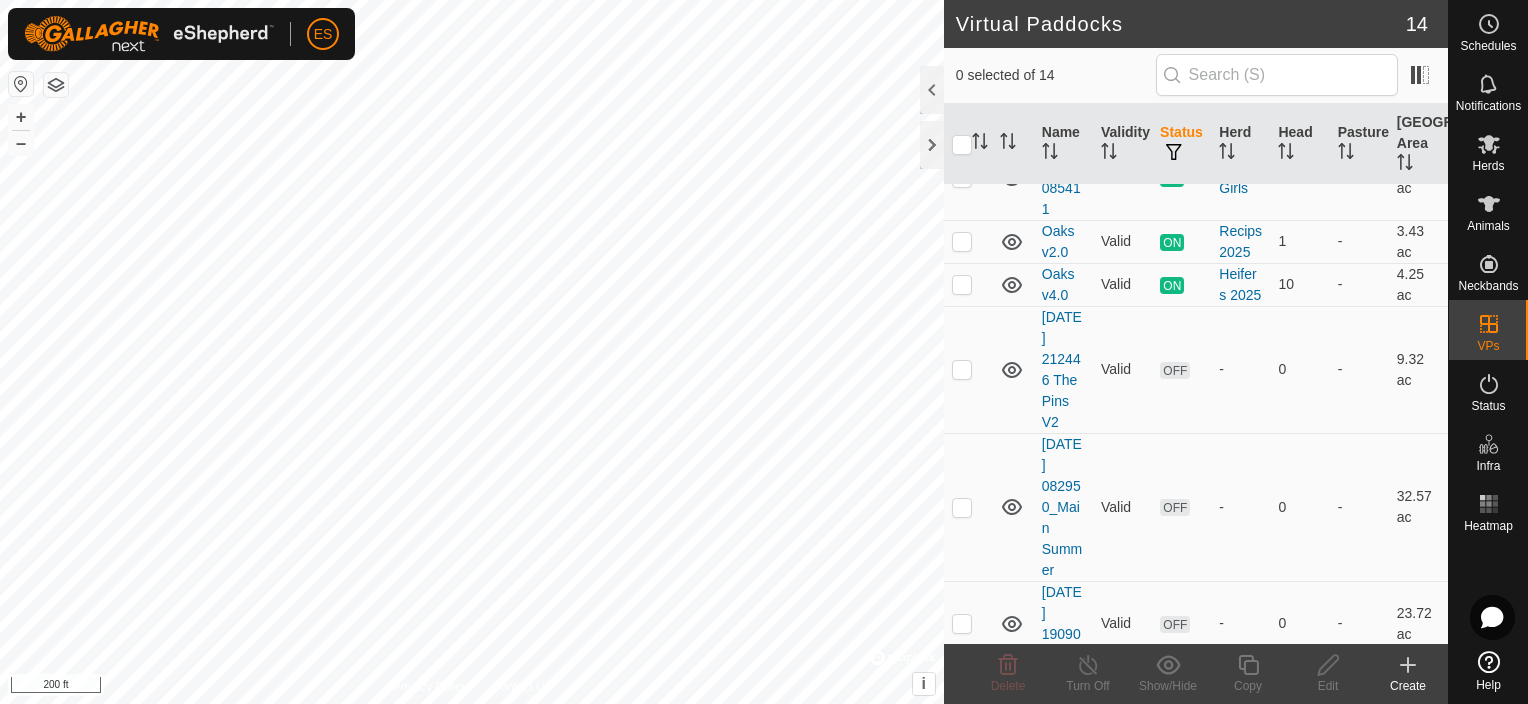 click 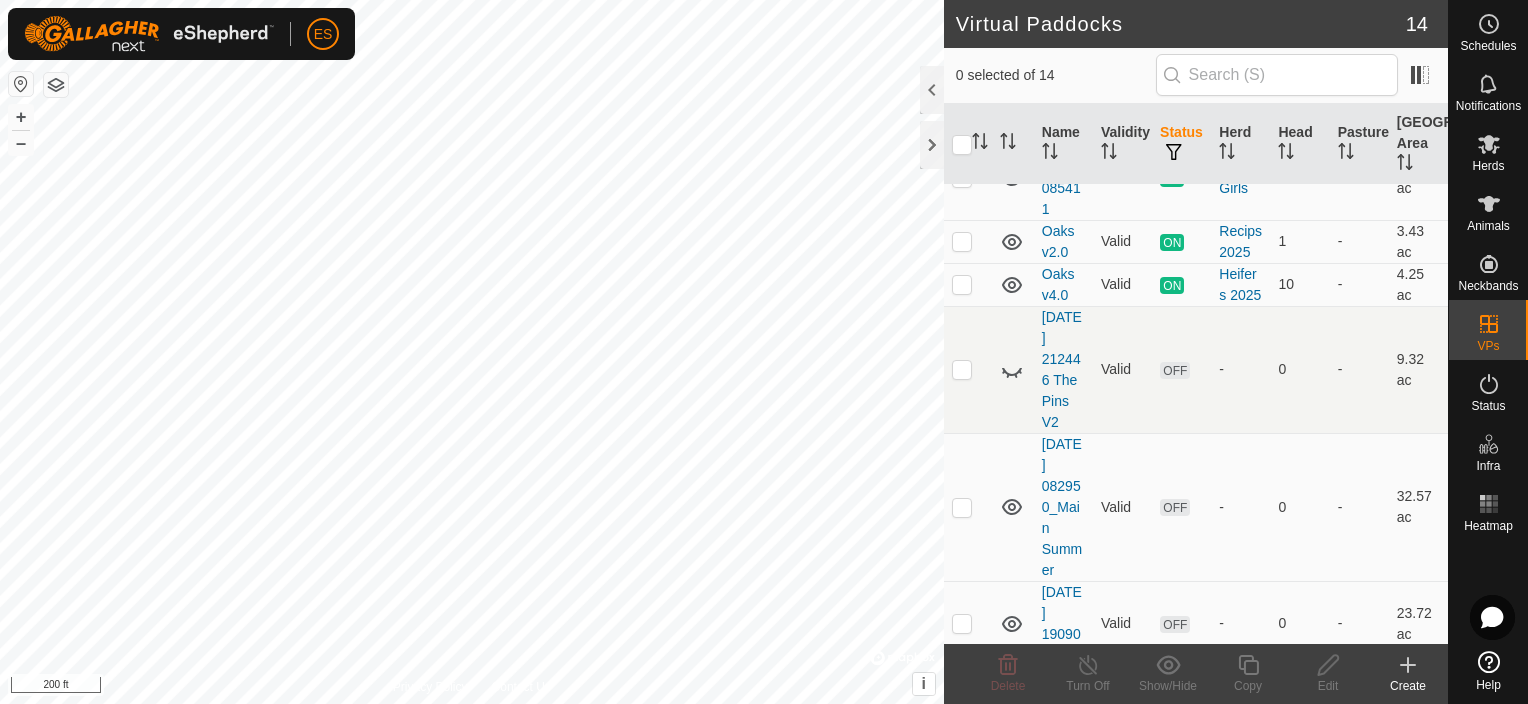 click 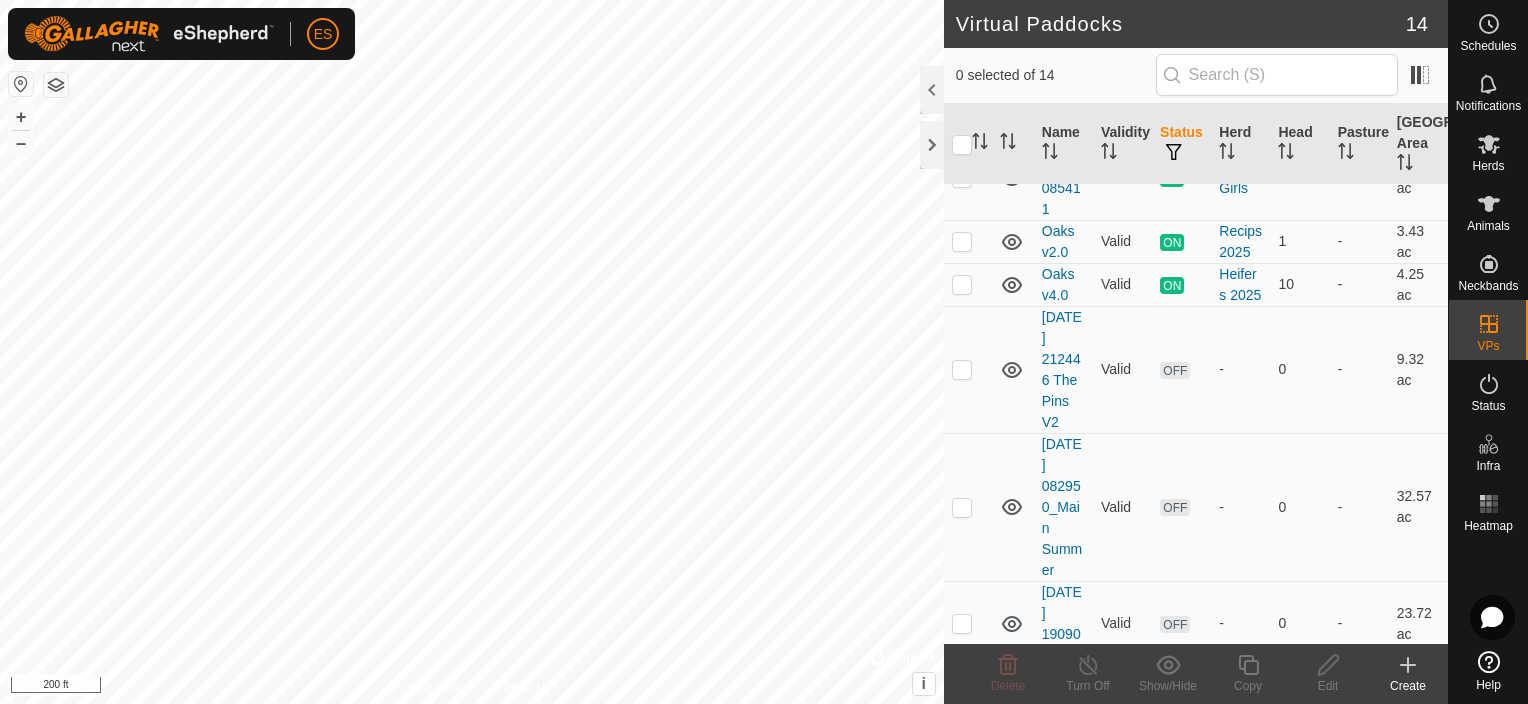 click at bounding box center (968, 369) 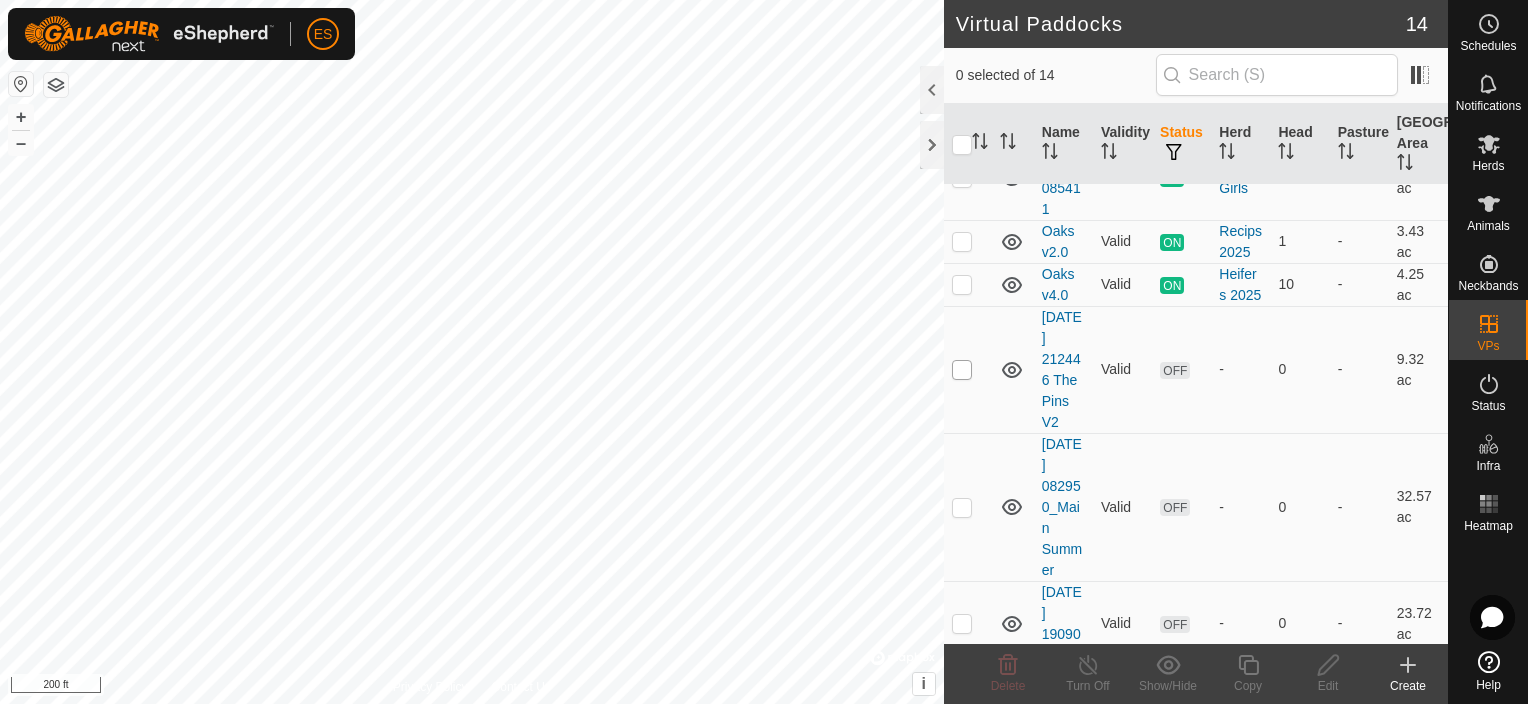 click at bounding box center [962, 370] 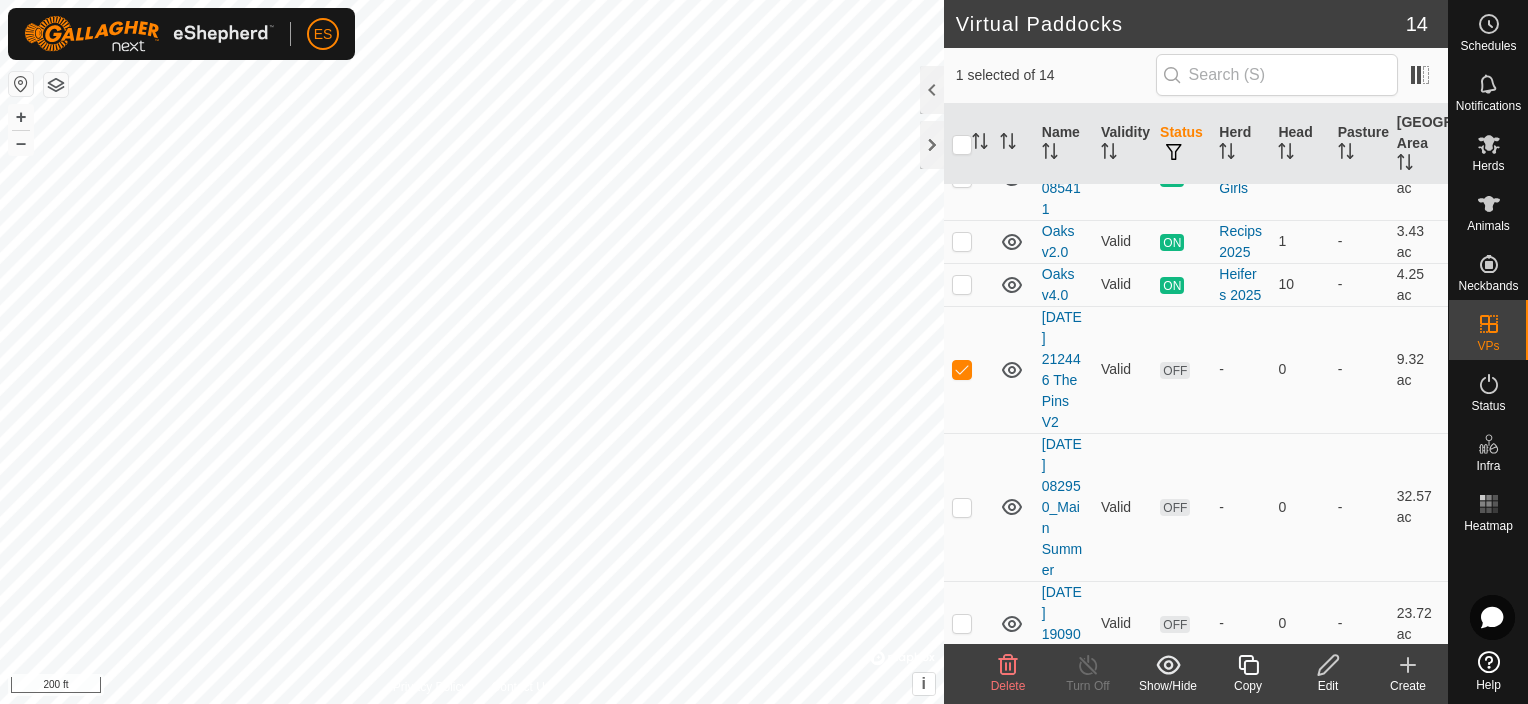 click 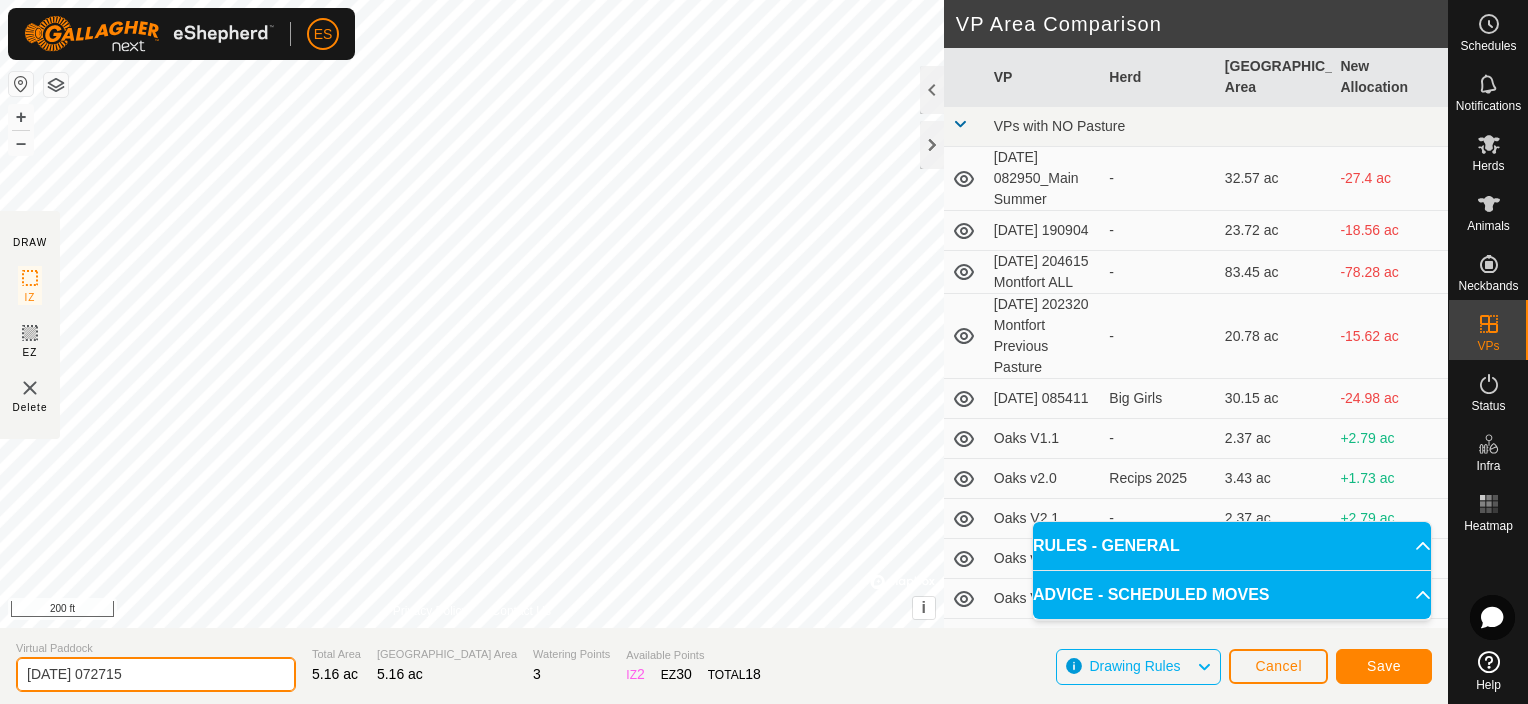 click on "[DATE] 072715" 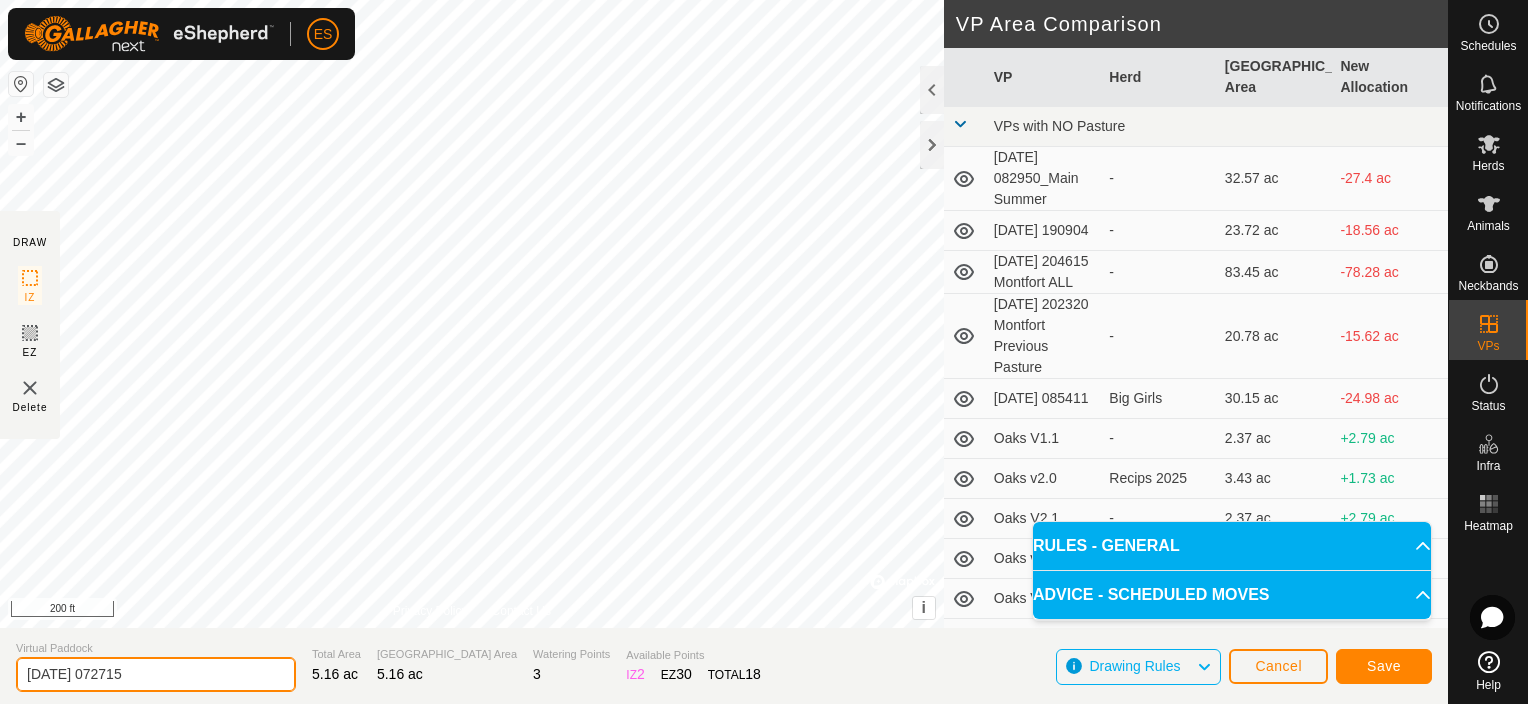 drag, startPoint x: 166, startPoint y: 675, endPoint x: 28, endPoint y: 675, distance: 138 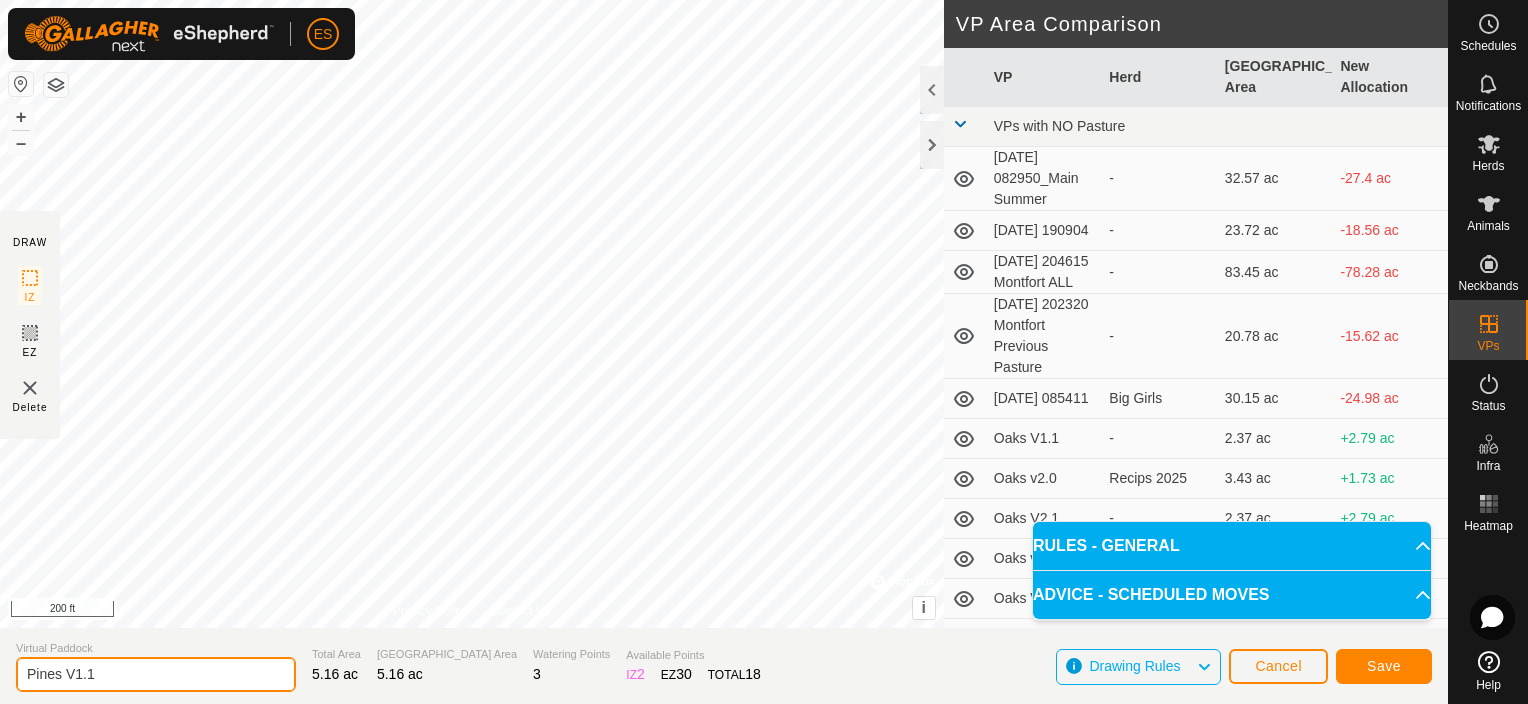 type on "Pines V1.1" 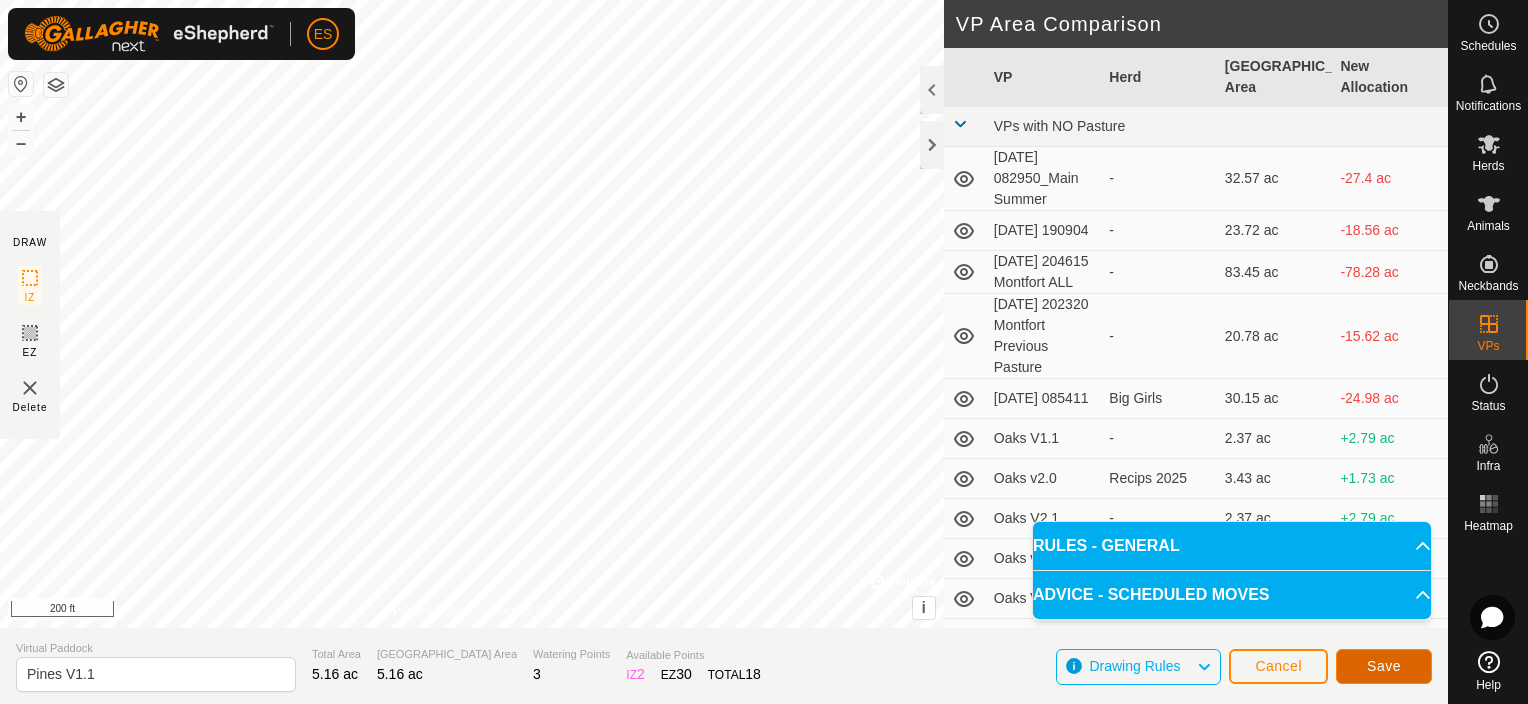click on "Save" 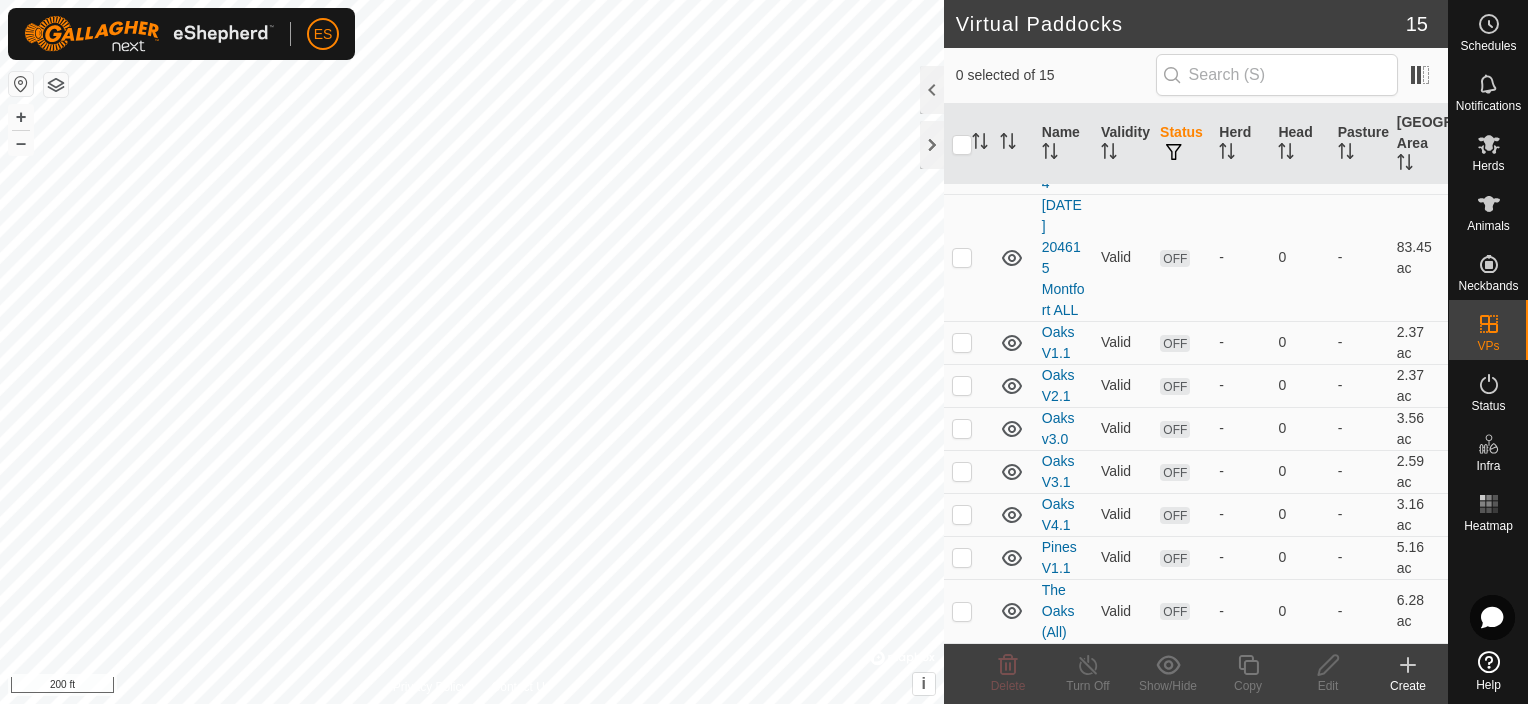 scroll, scrollTop: 831, scrollLeft: 0, axis: vertical 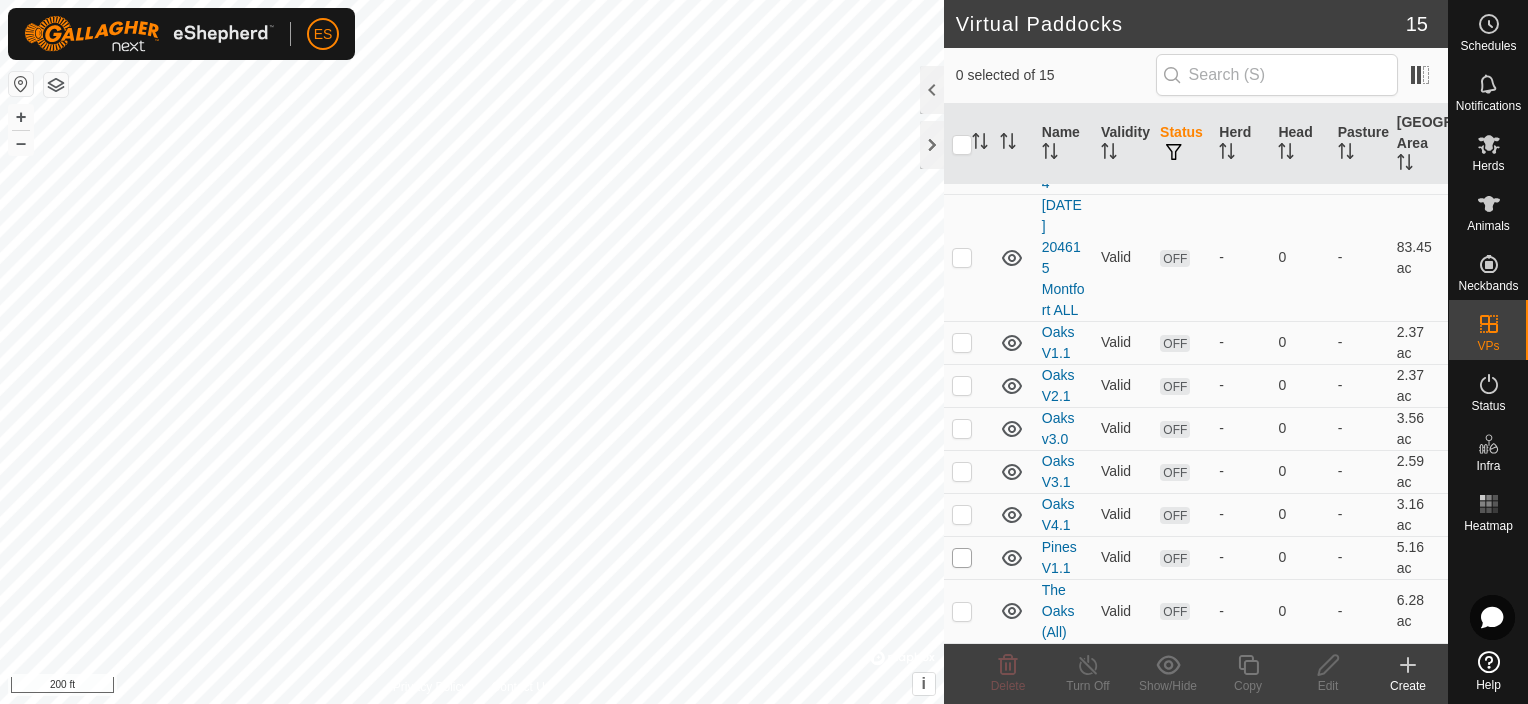 click at bounding box center (962, 558) 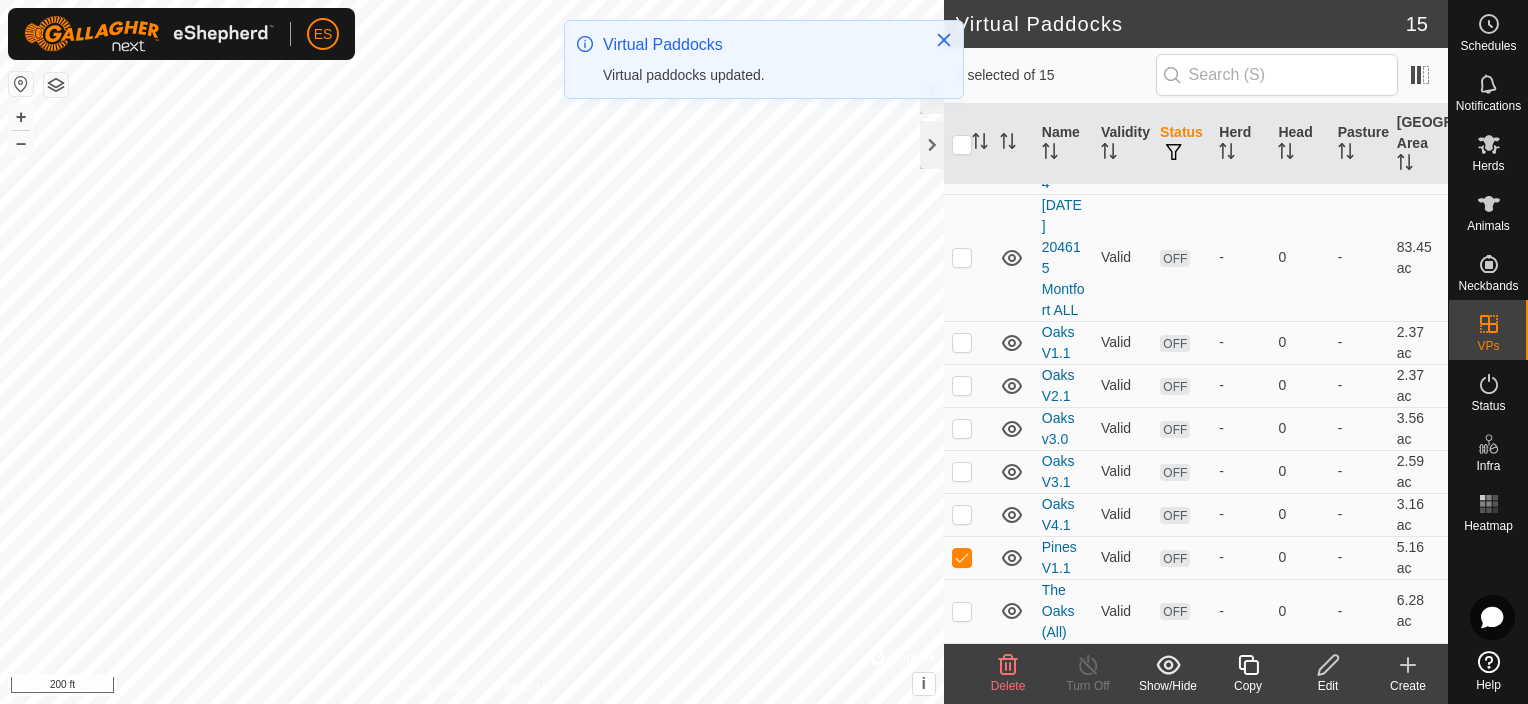 scroll, scrollTop: 0, scrollLeft: 0, axis: both 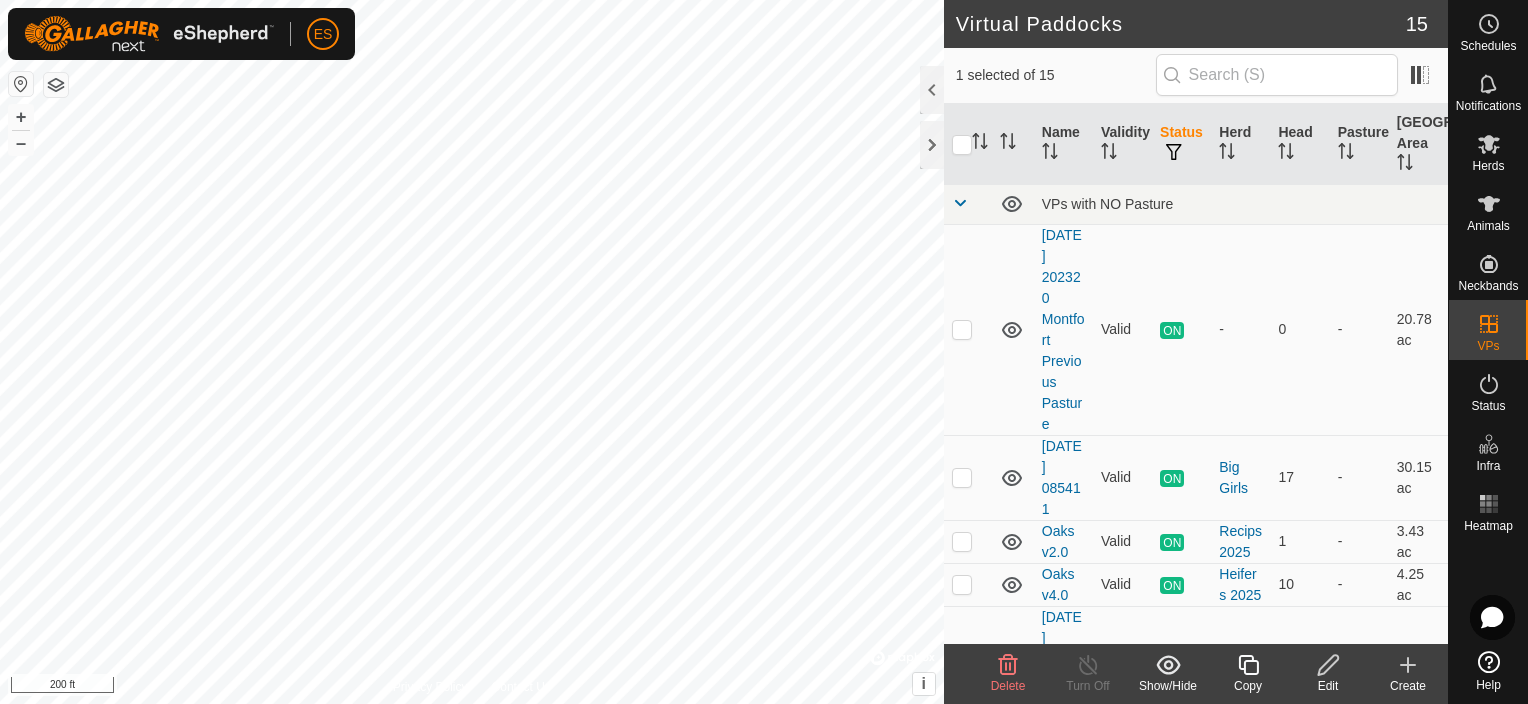 click 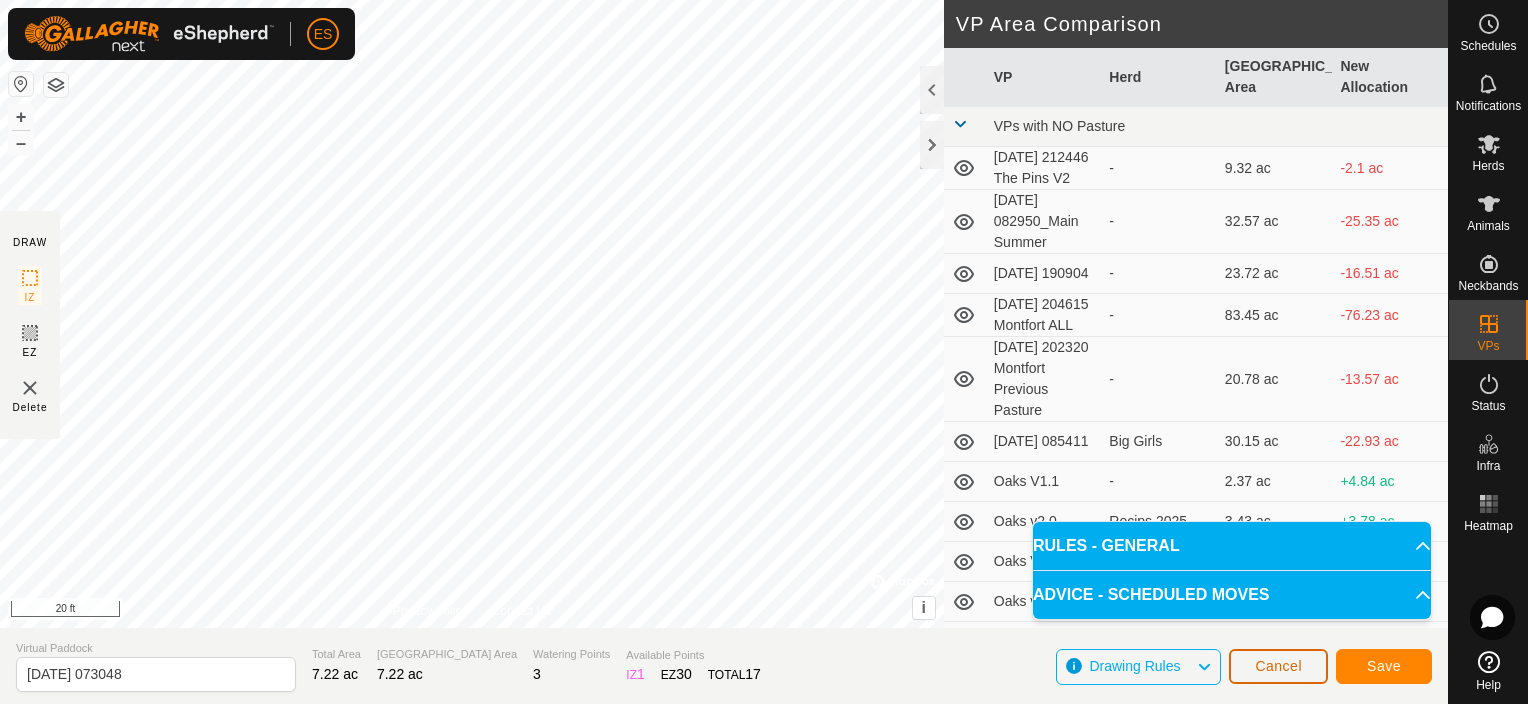 click on "Cancel" 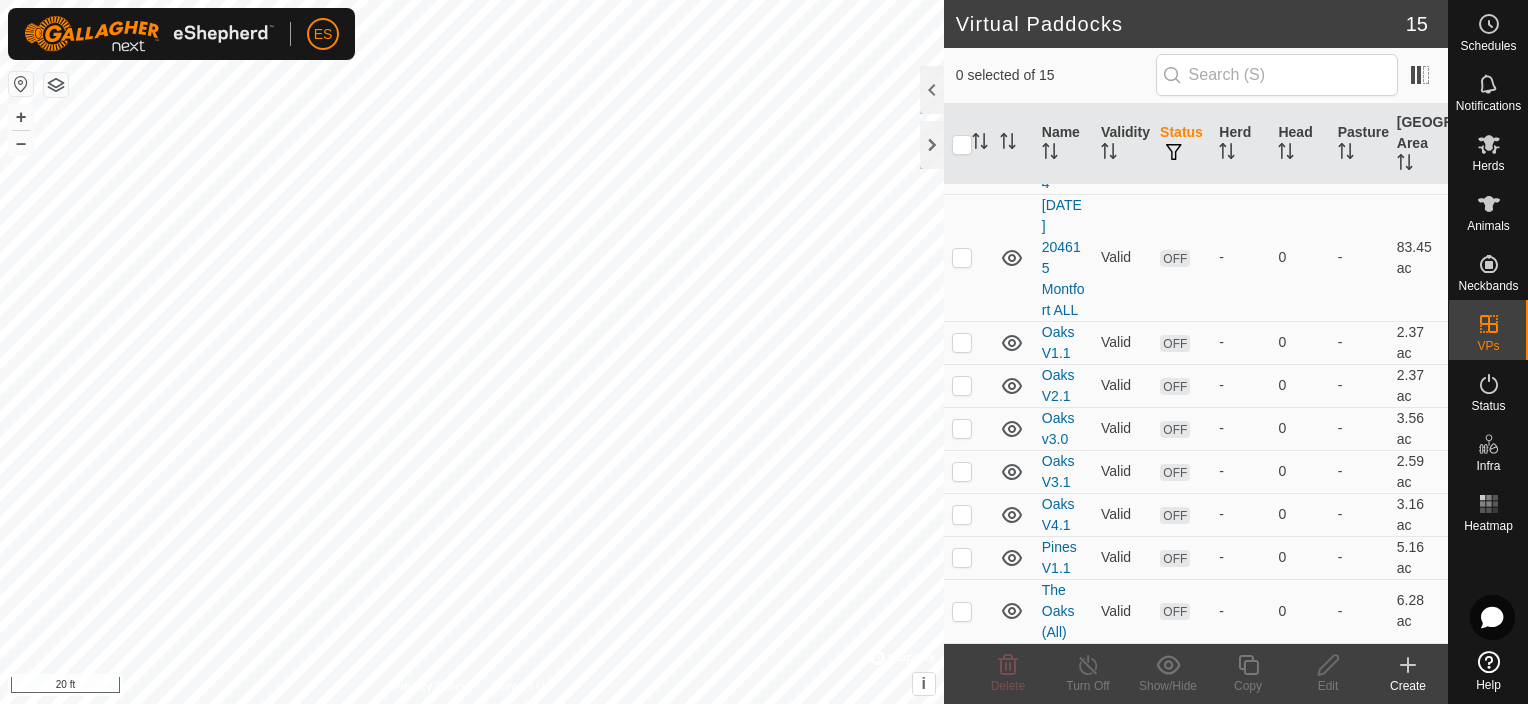 scroll, scrollTop: 831, scrollLeft: 0, axis: vertical 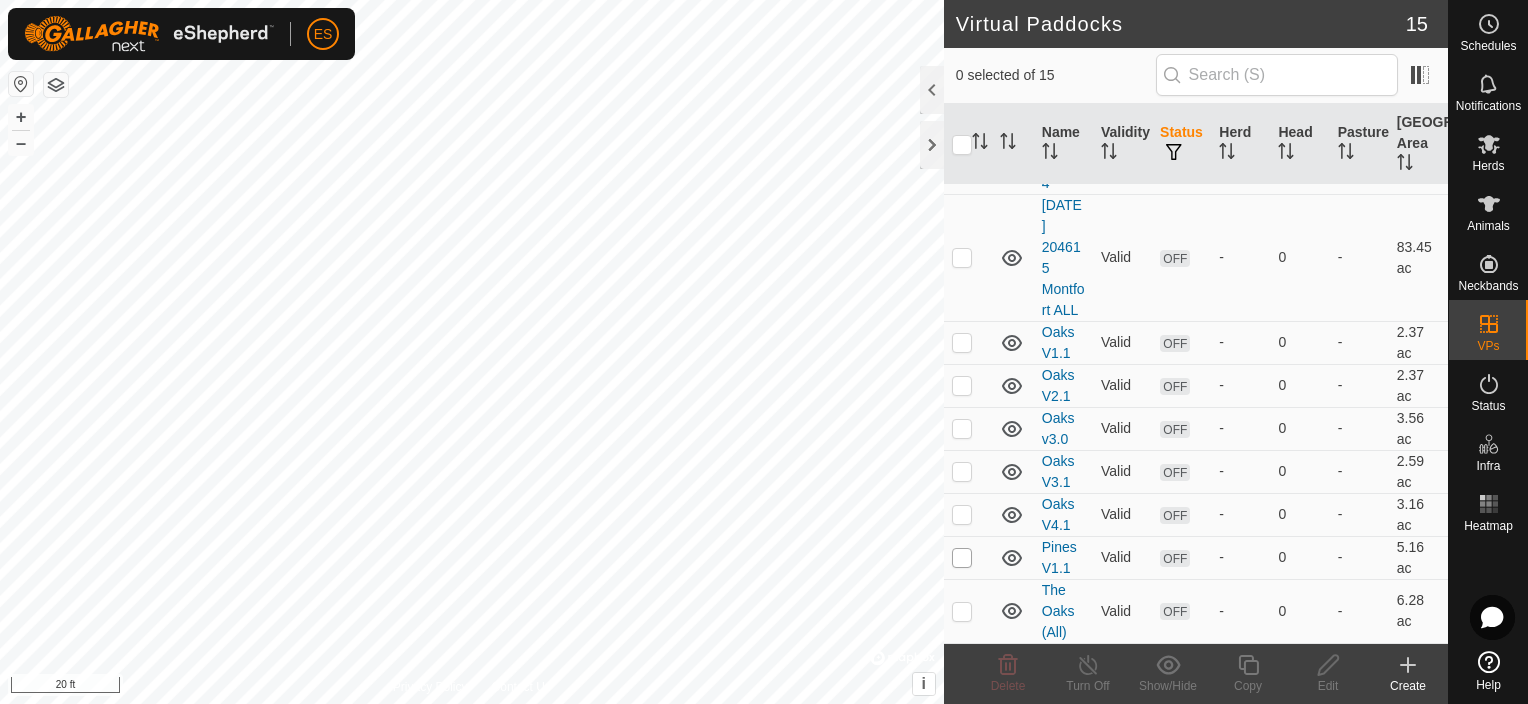 click at bounding box center [962, 558] 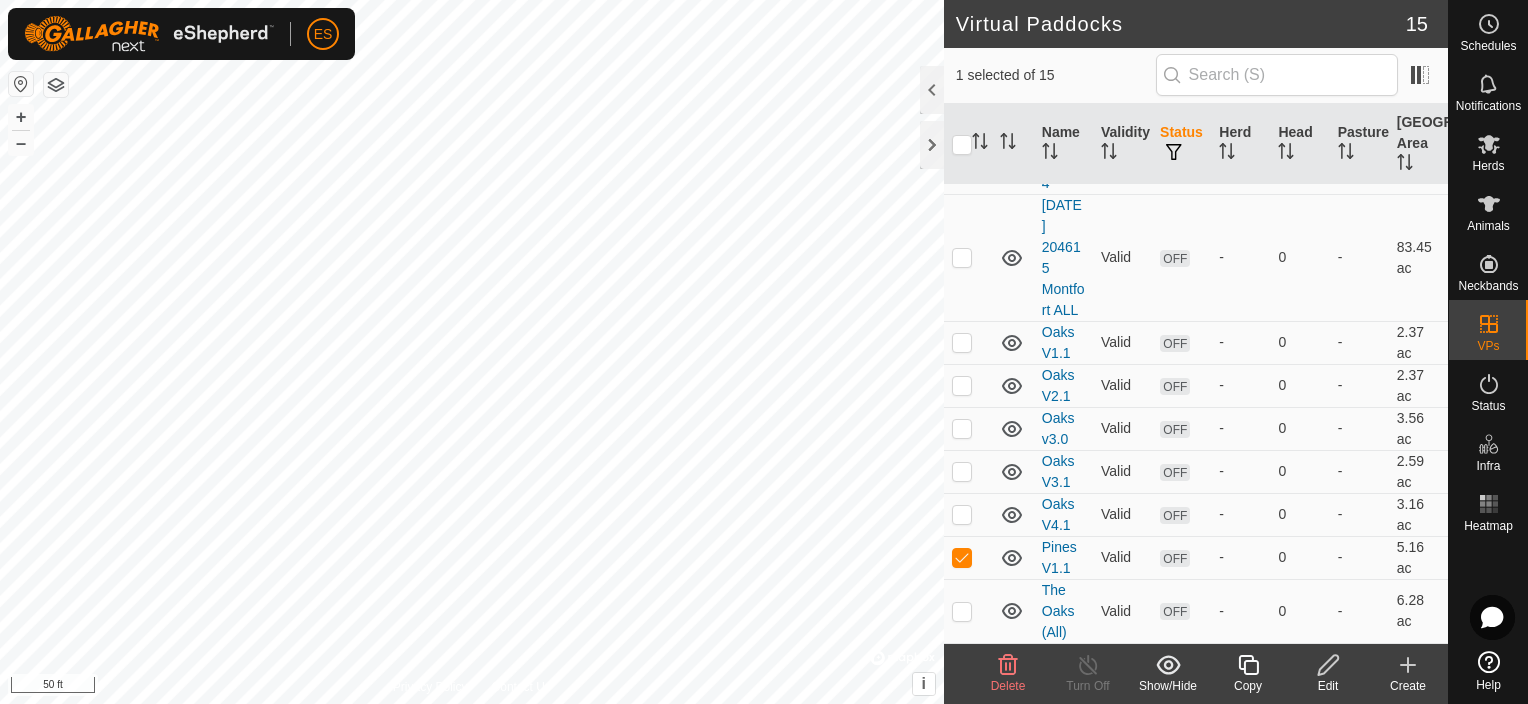 click on "Edit" 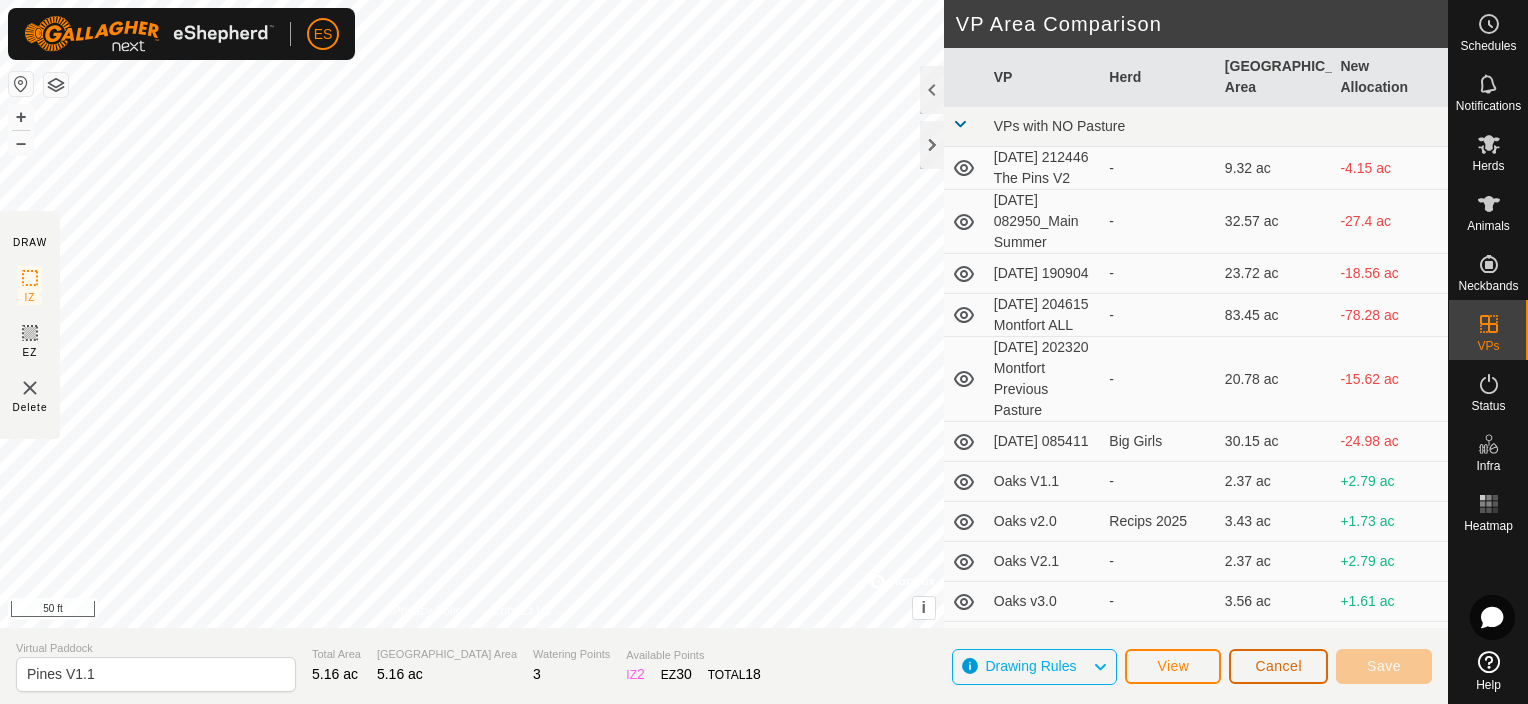 click on "Cancel" 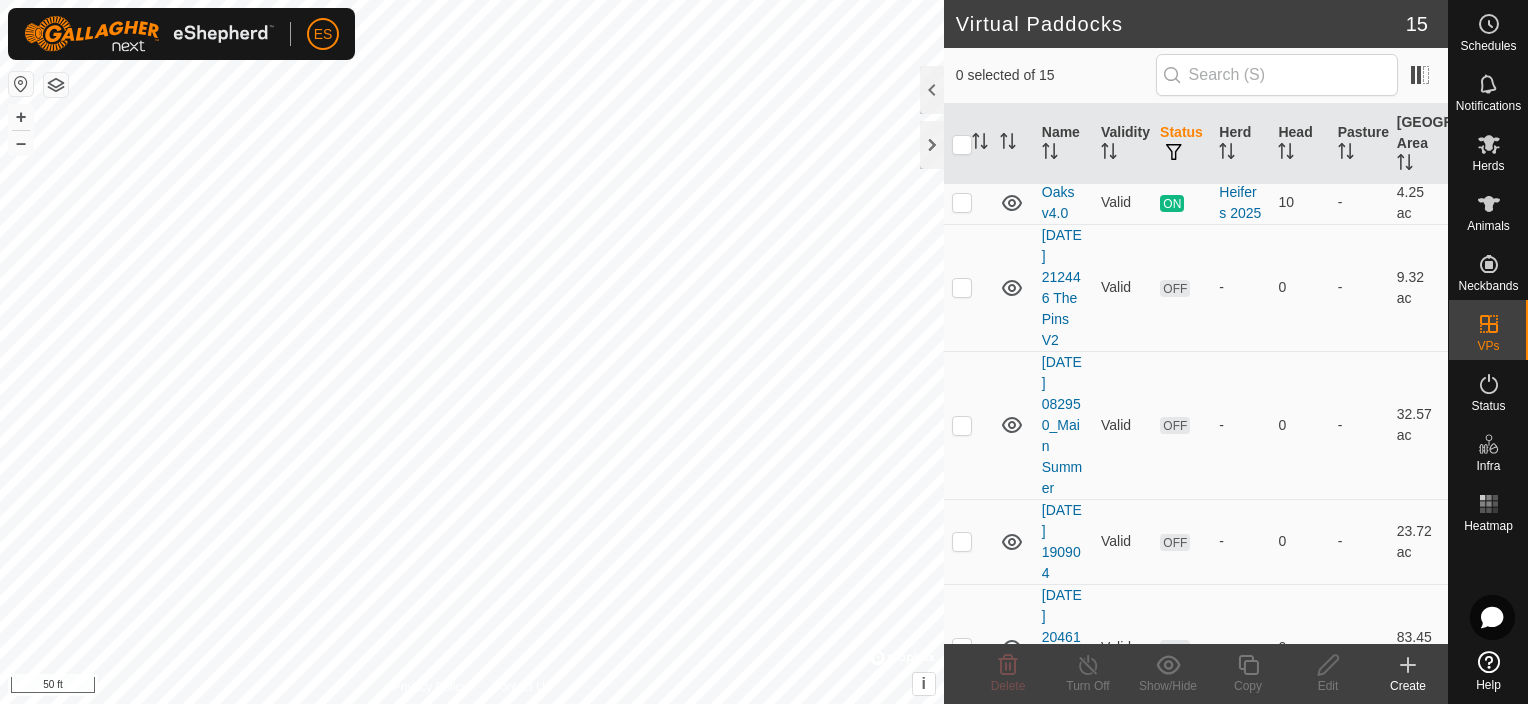 scroll, scrollTop: 381, scrollLeft: 0, axis: vertical 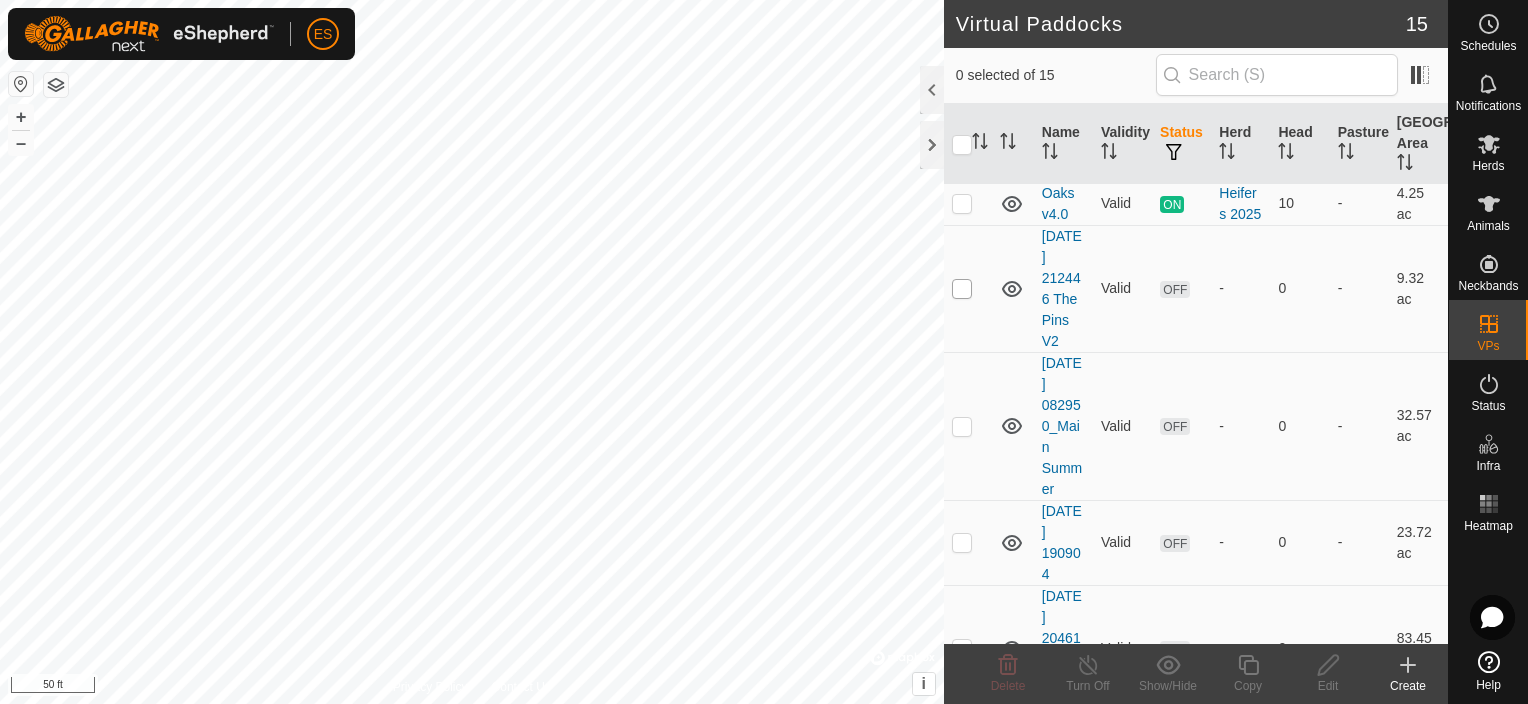 click at bounding box center [962, 289] 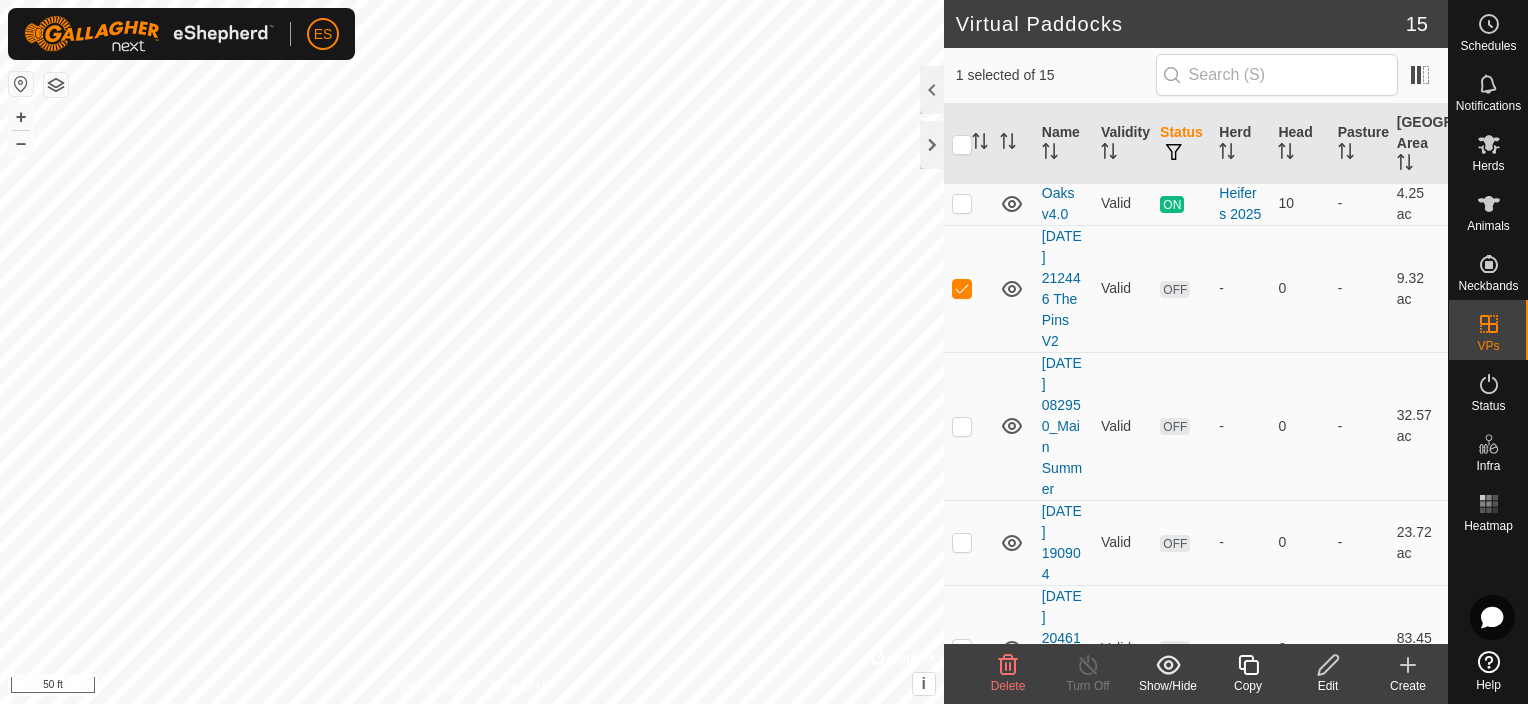 click 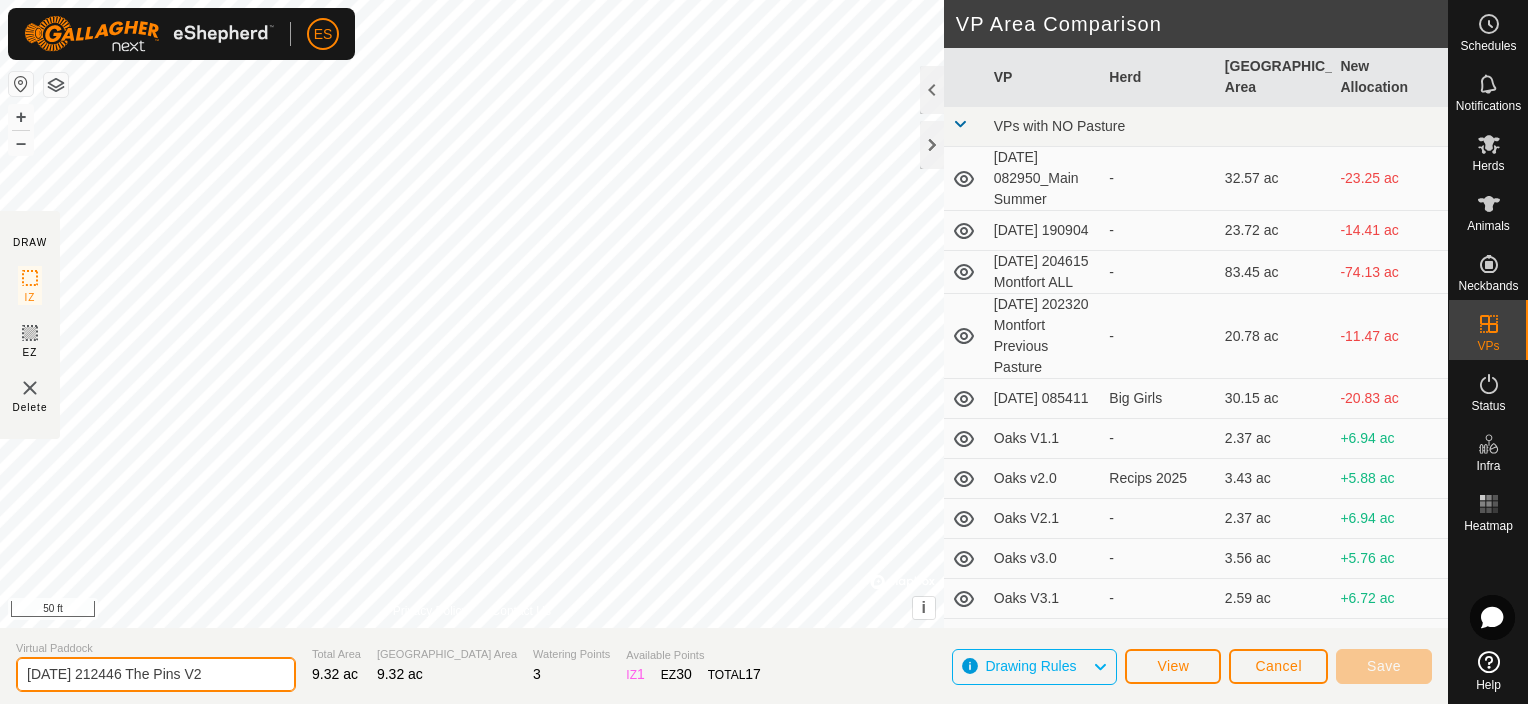 drag, startPoint x: 152, startPoint y: 671, endPoint x: 12, endPoint y: 687, distance: 140.91132 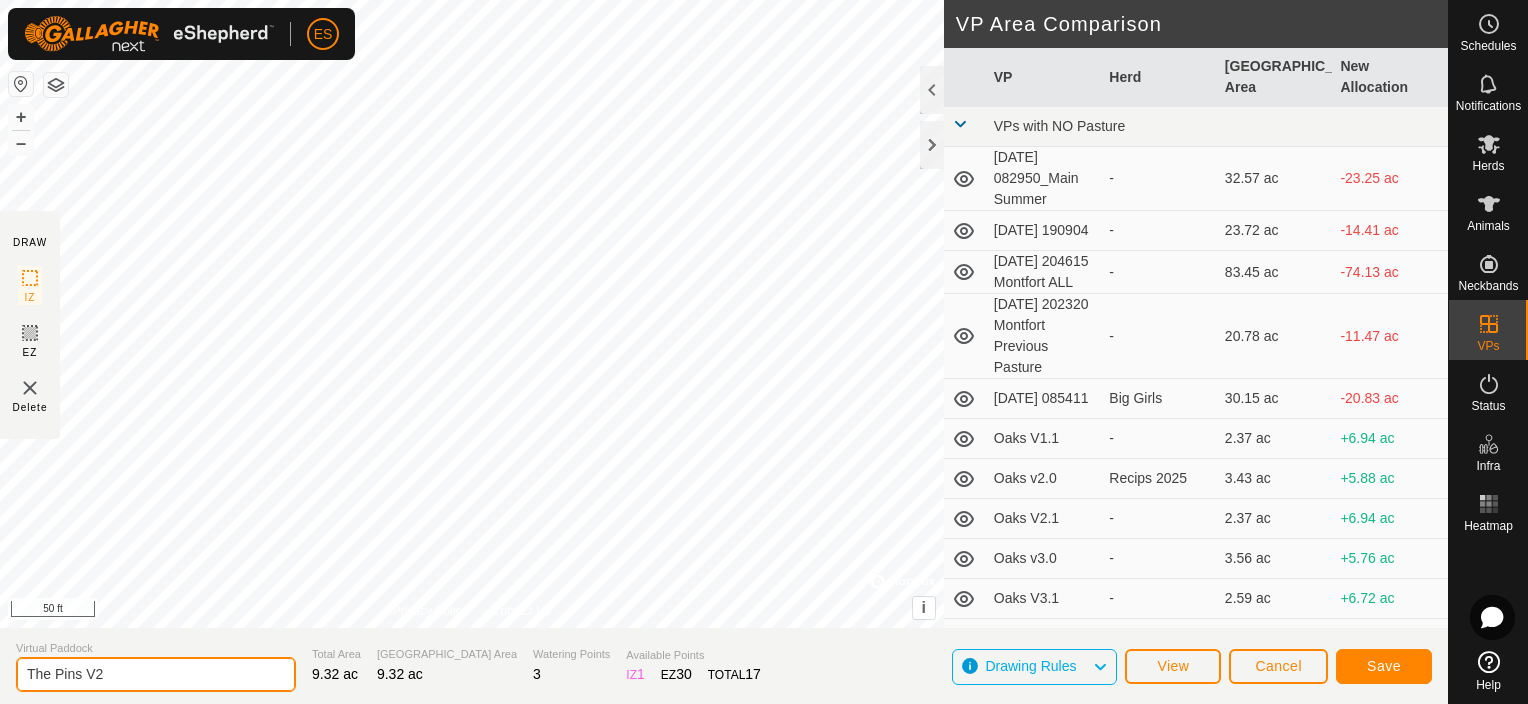 drag, startPoint x: 104, startPoint y: 670, endPoint x: 80, endPoint y: 676, distance: 24.738634 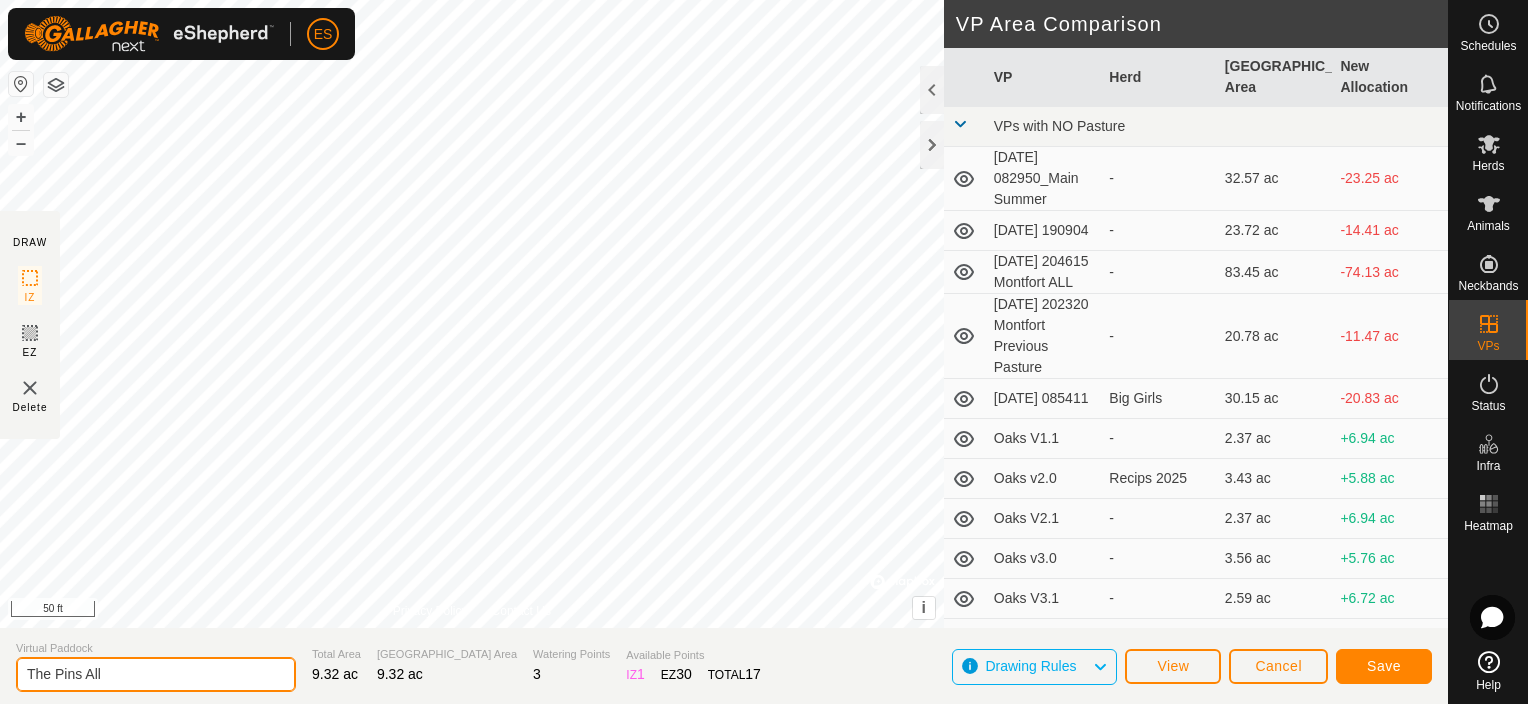 type on "The Pins All" 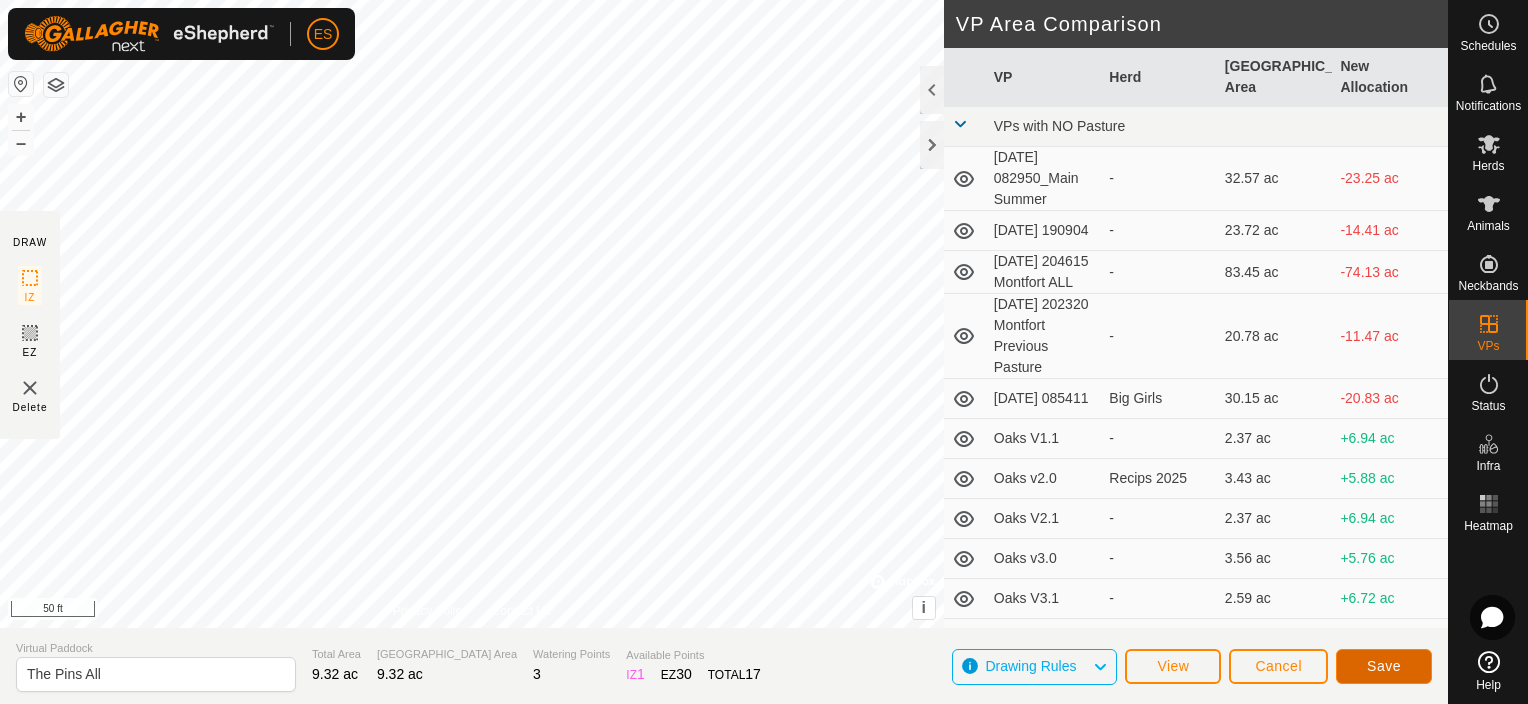 click on "Save" 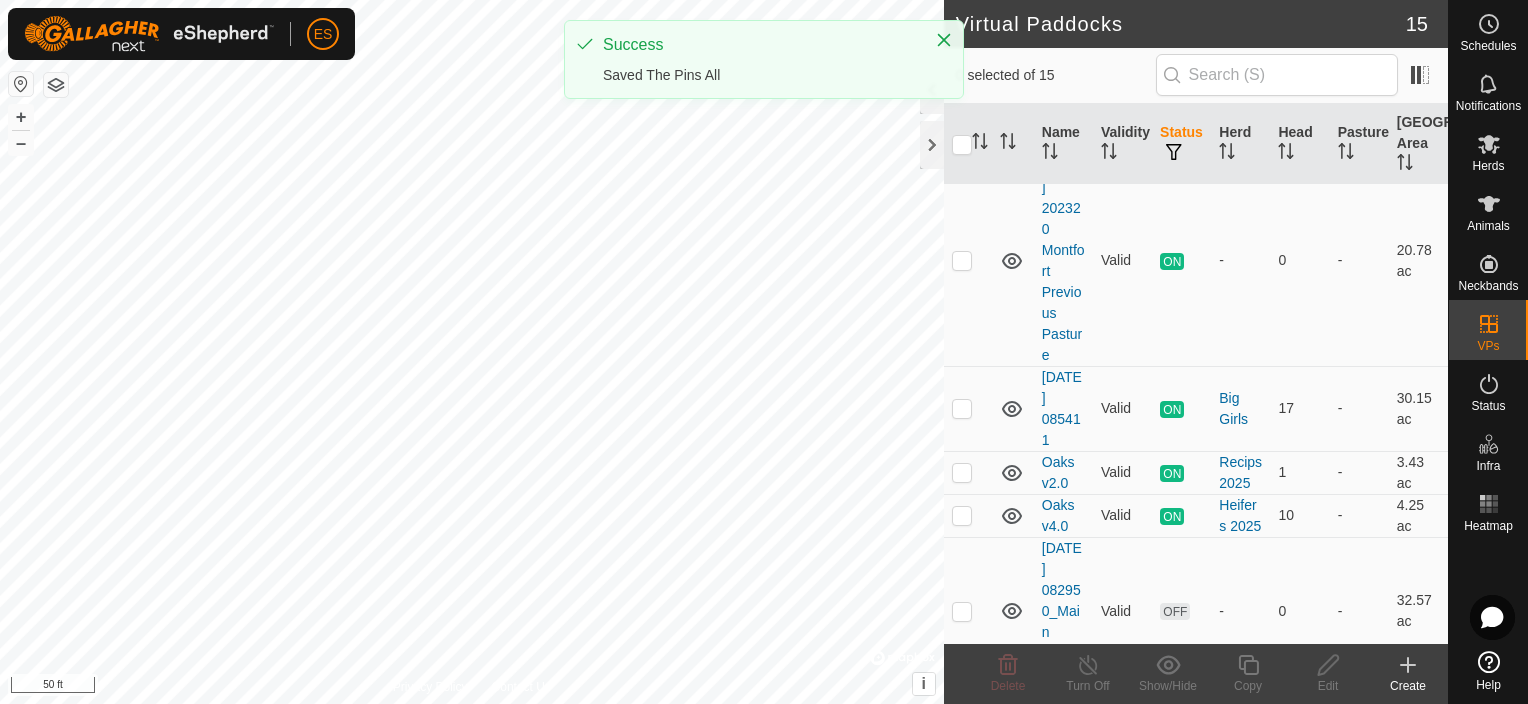 scroll, scrollTop: 75, scrollLeft: 0, axis: vertical 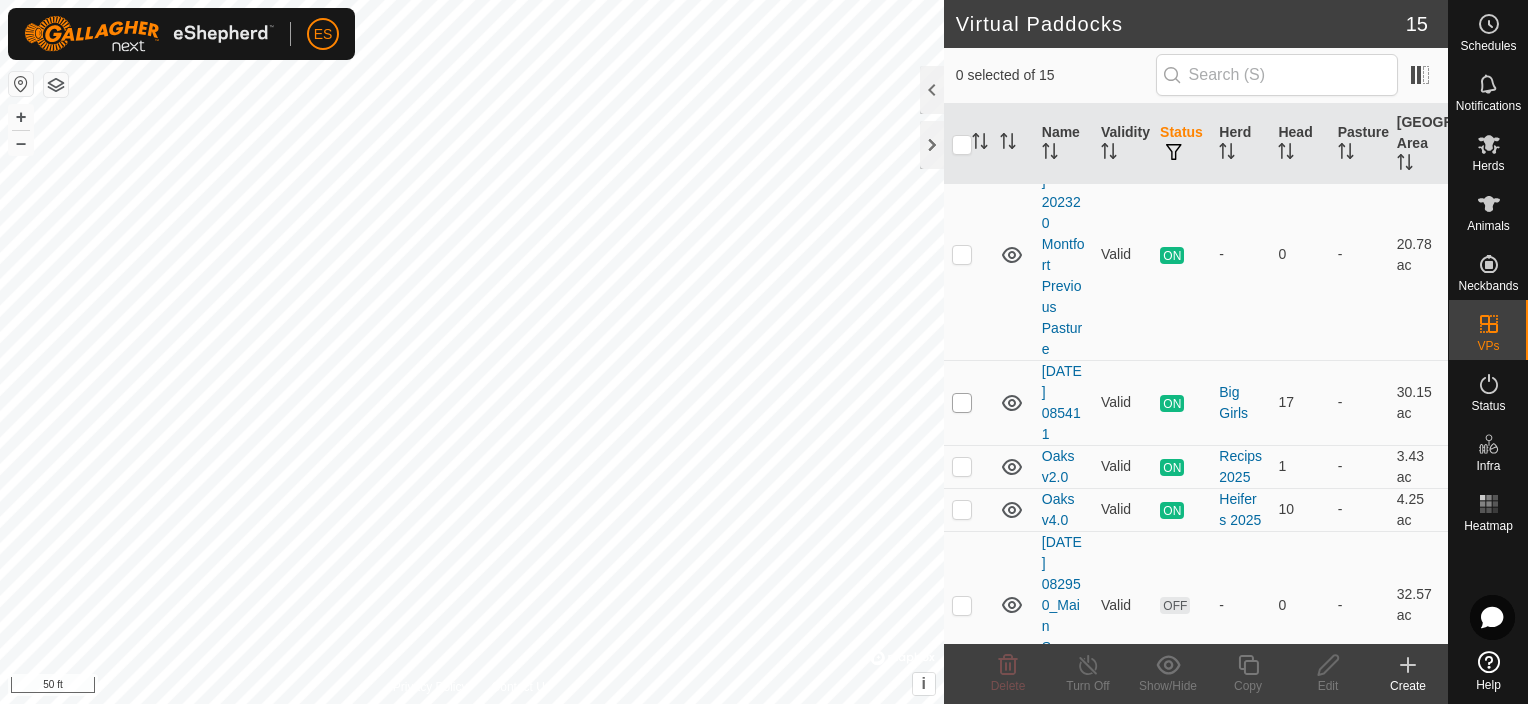 click at bounding box center (962, 403) 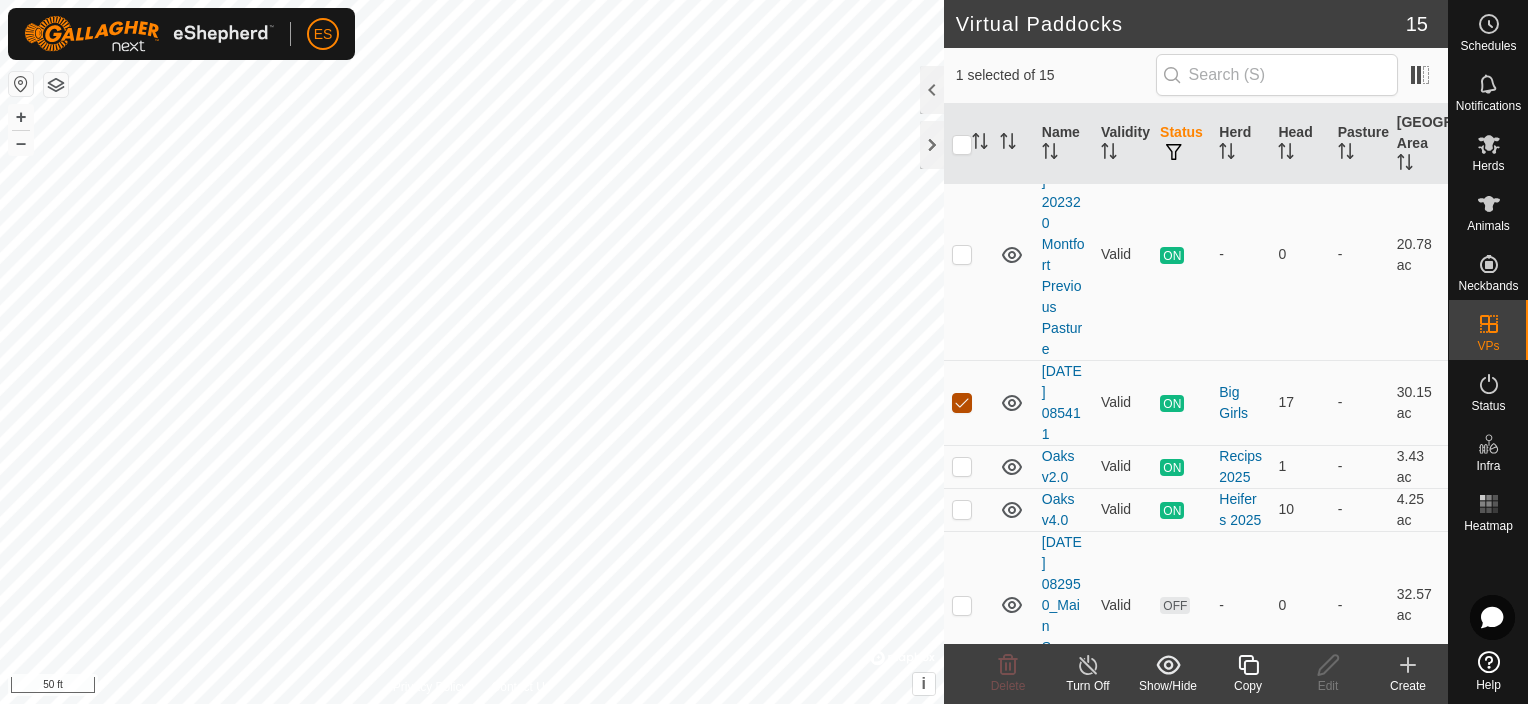 click at bounding box center (962, 403) 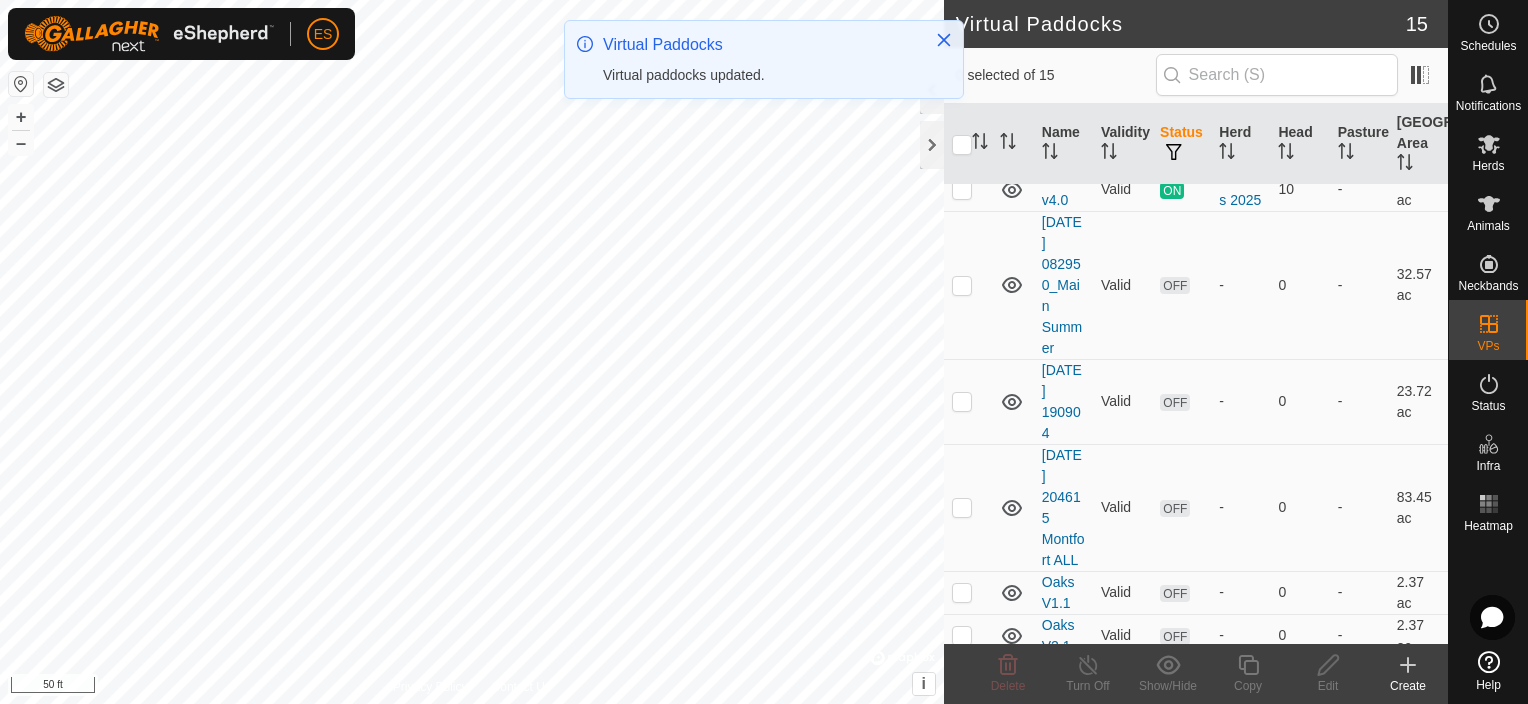 scroll, scrollTop: 400, scrollLeft: 0, axis: vertical 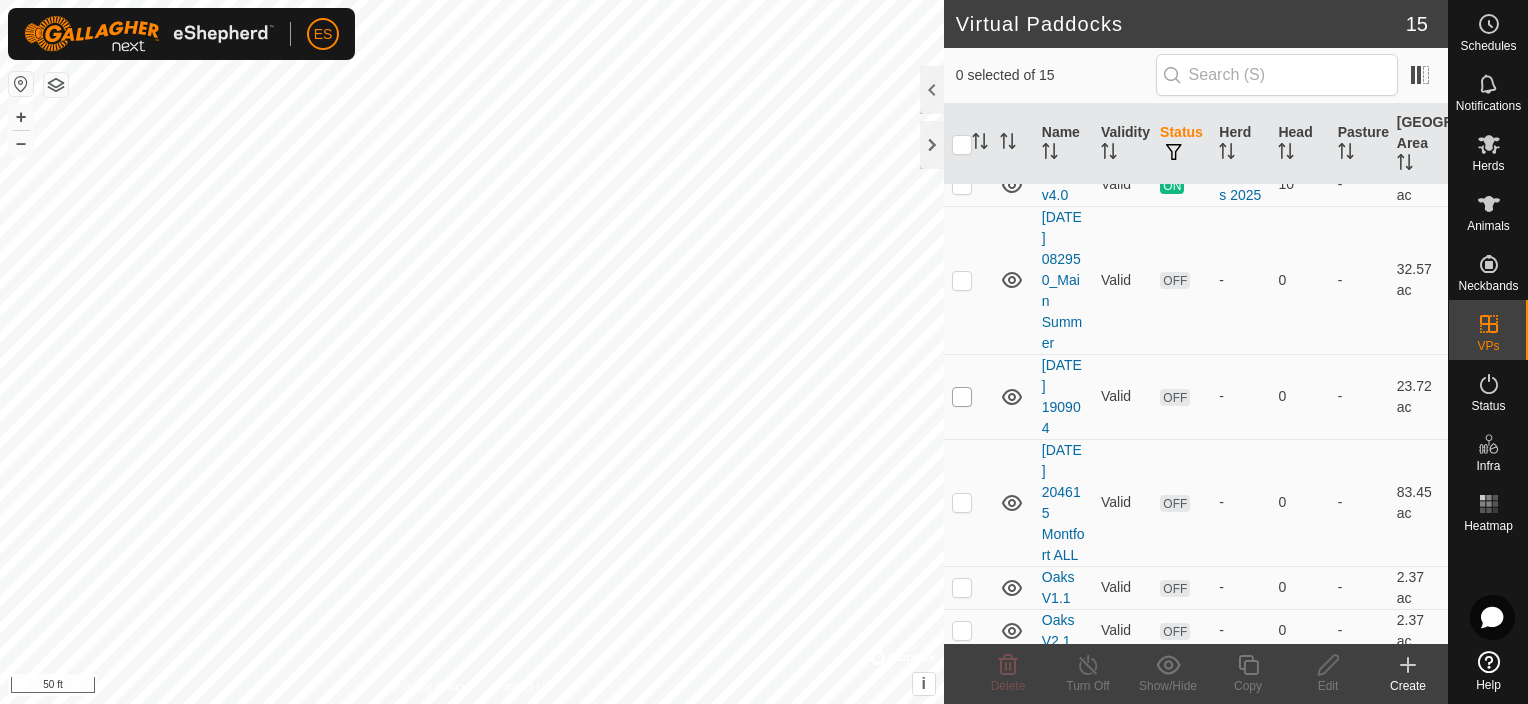 click at bounding box center [962, 397] 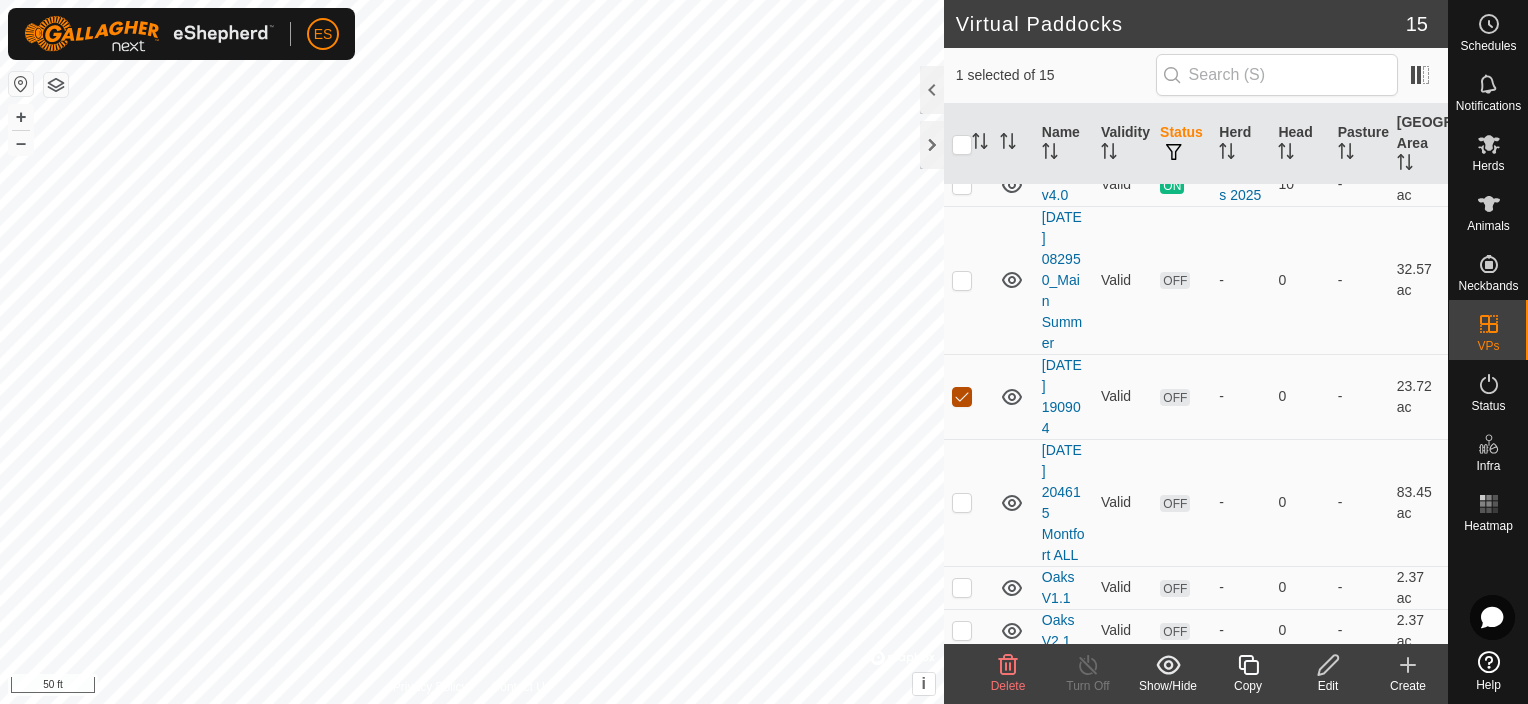 click at bounding box center [962, 397] 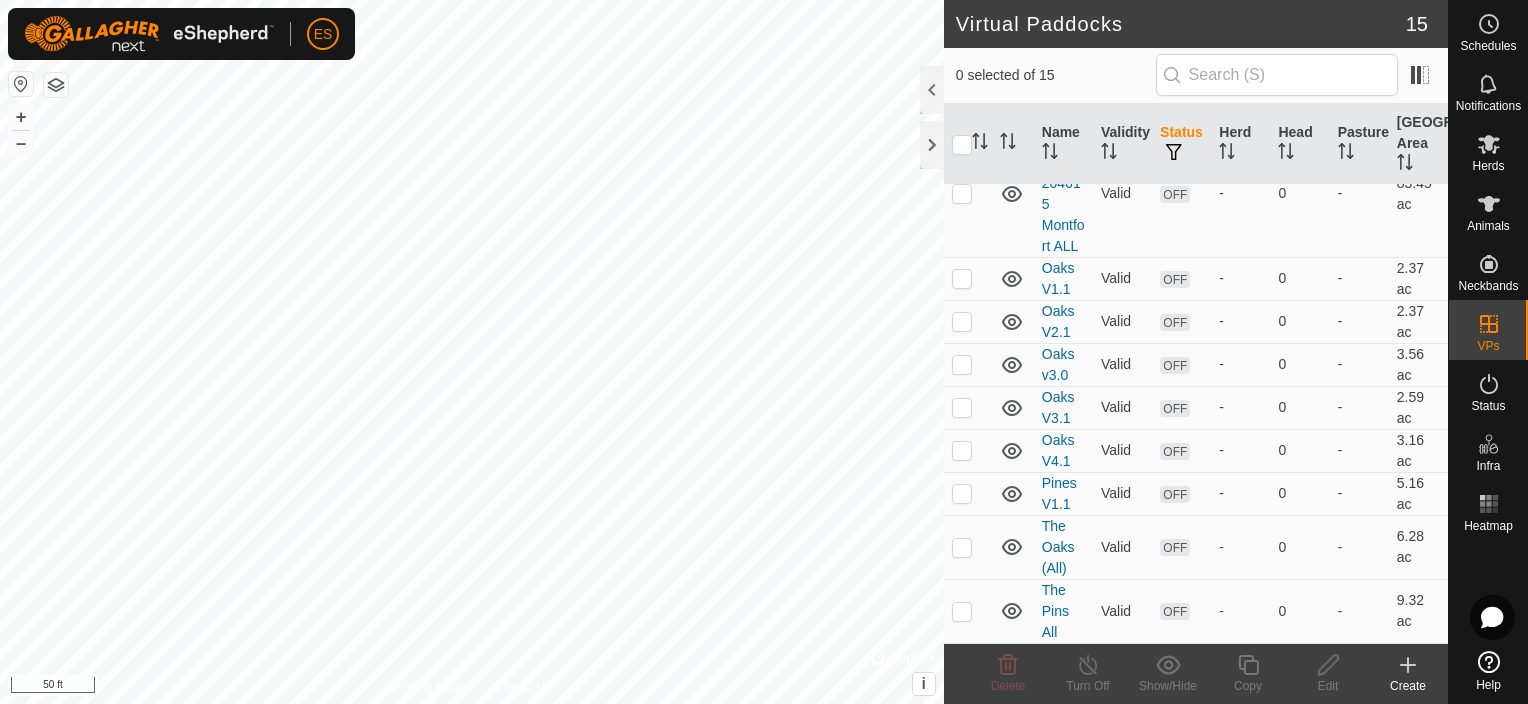 scroll, scrollTop: 768, scrollLeft: 0, axis: vertical 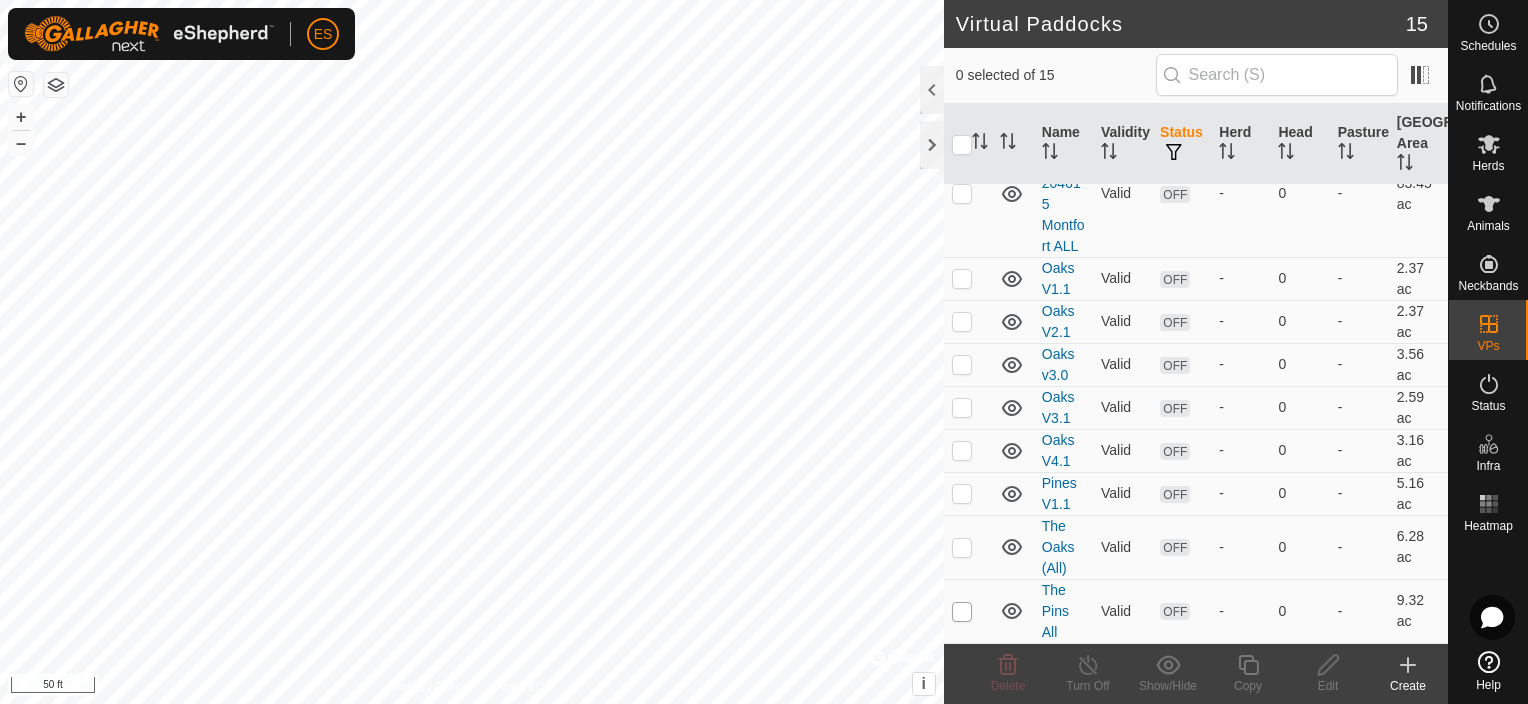 click at bounding box center (962, 612) 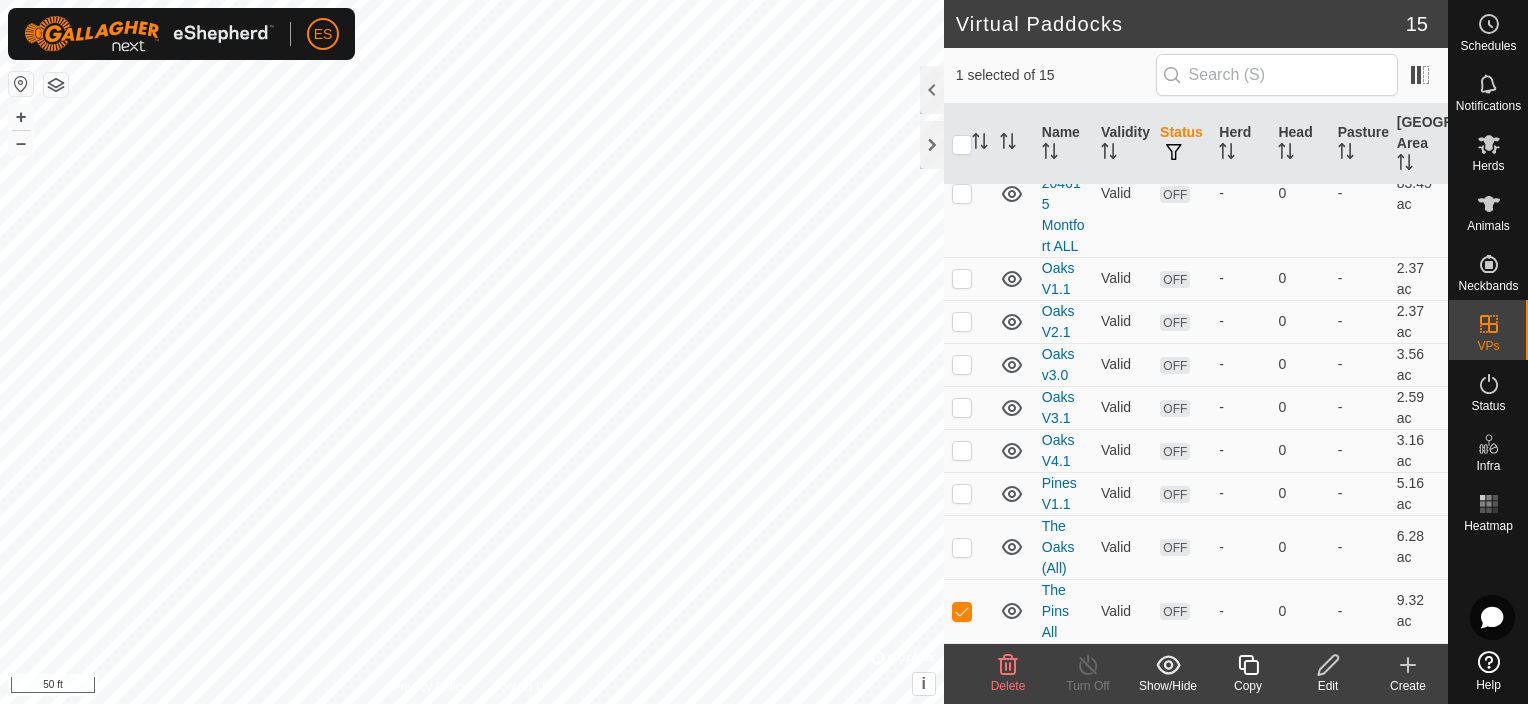 click 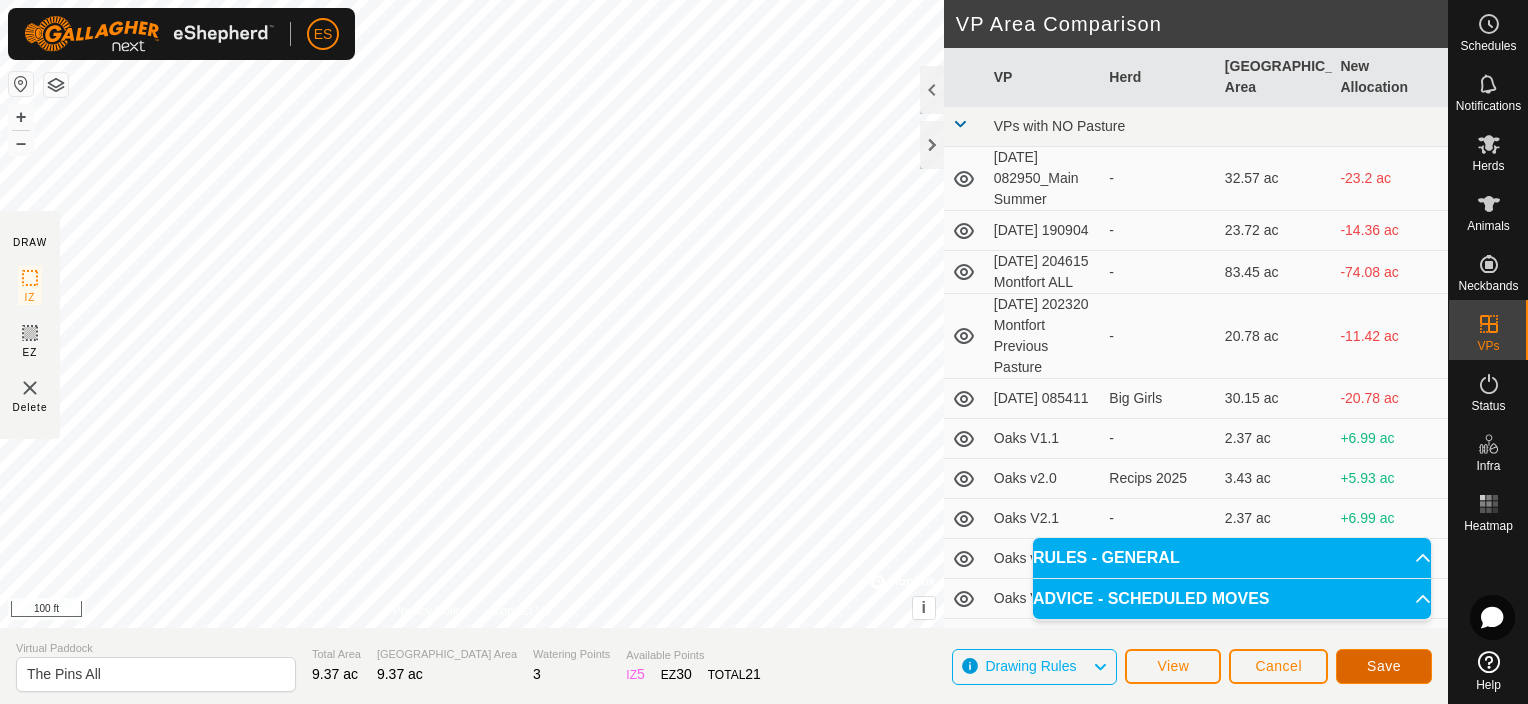 click on "Save" 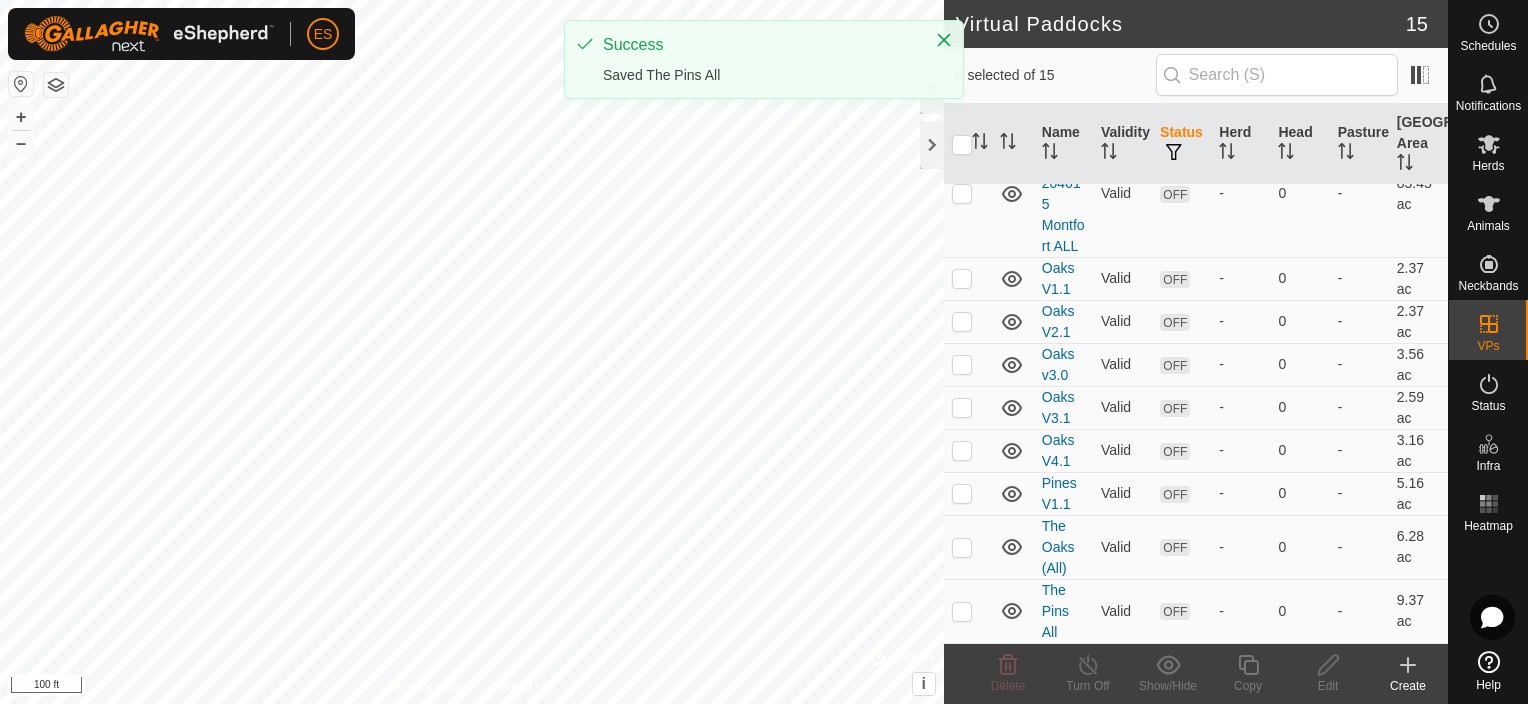 scroll, scrollTop: 768, scrollLeft: 0, axis: vertical 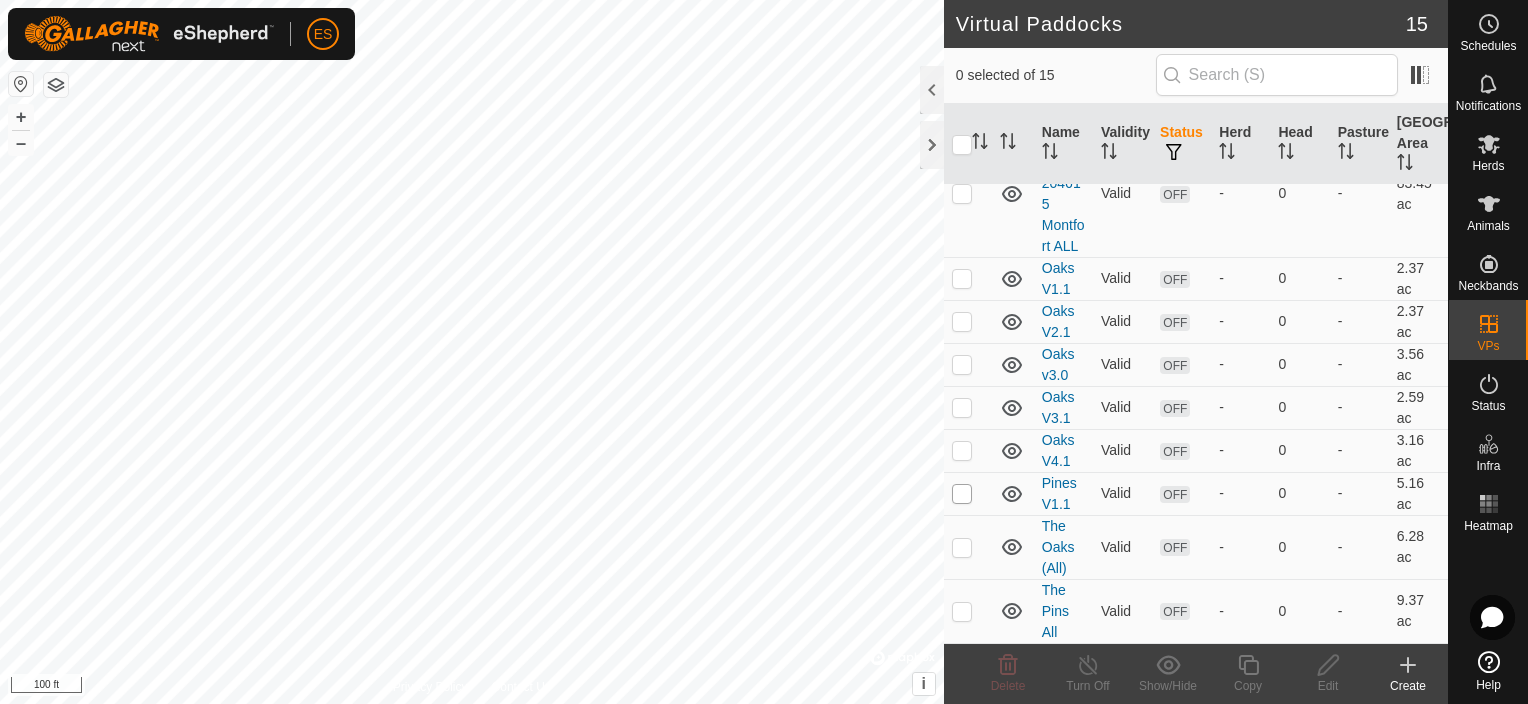 click at bounding box center (962, 494) 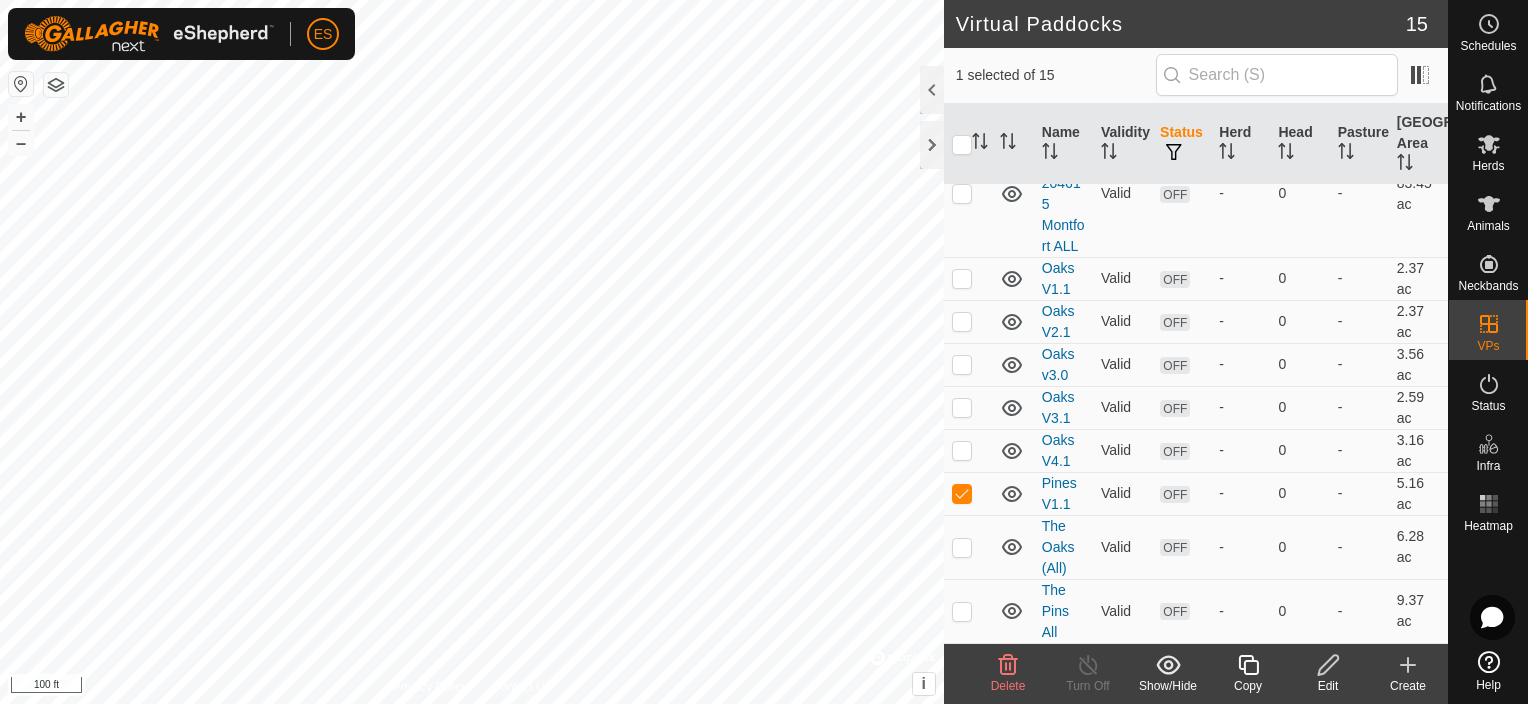 click on "Delete" 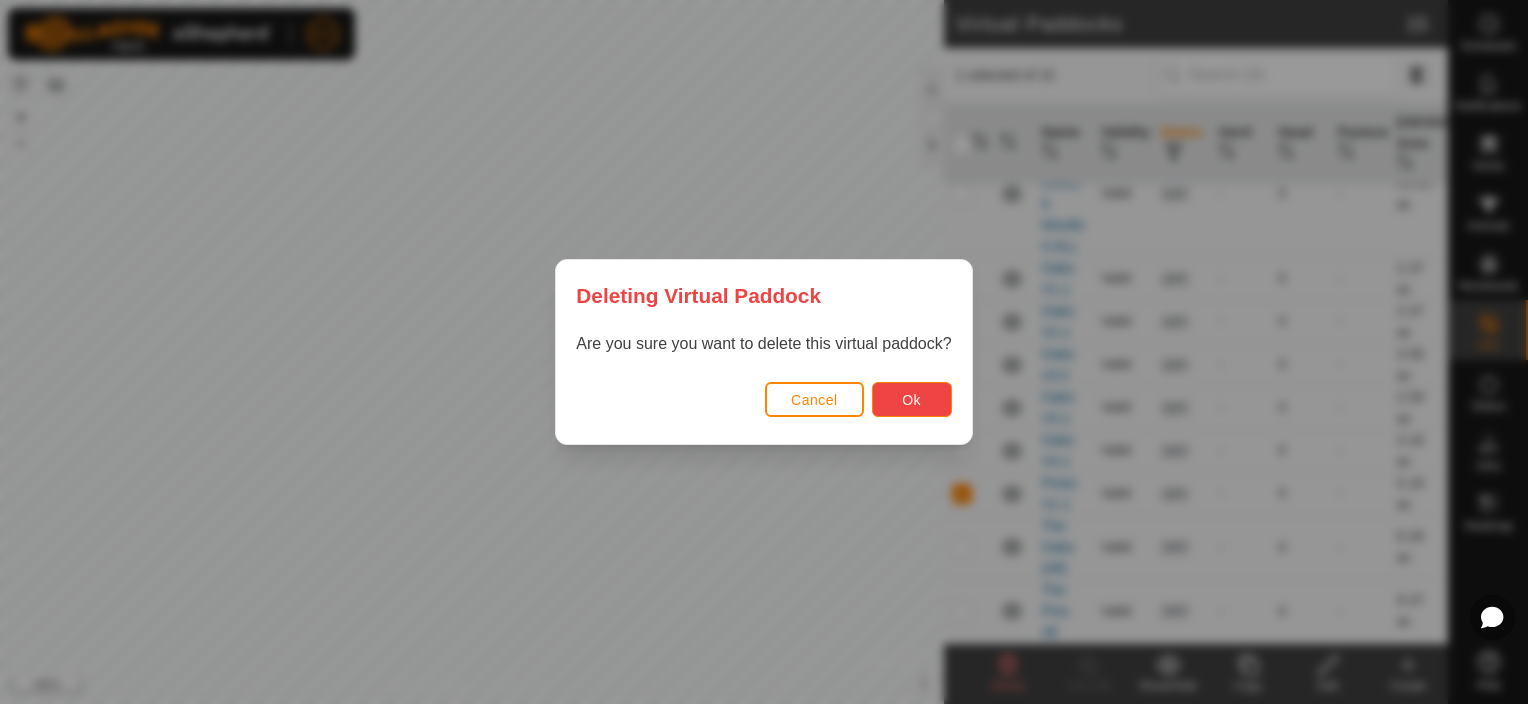 click on "Ok" at bounding box center [912, 399] 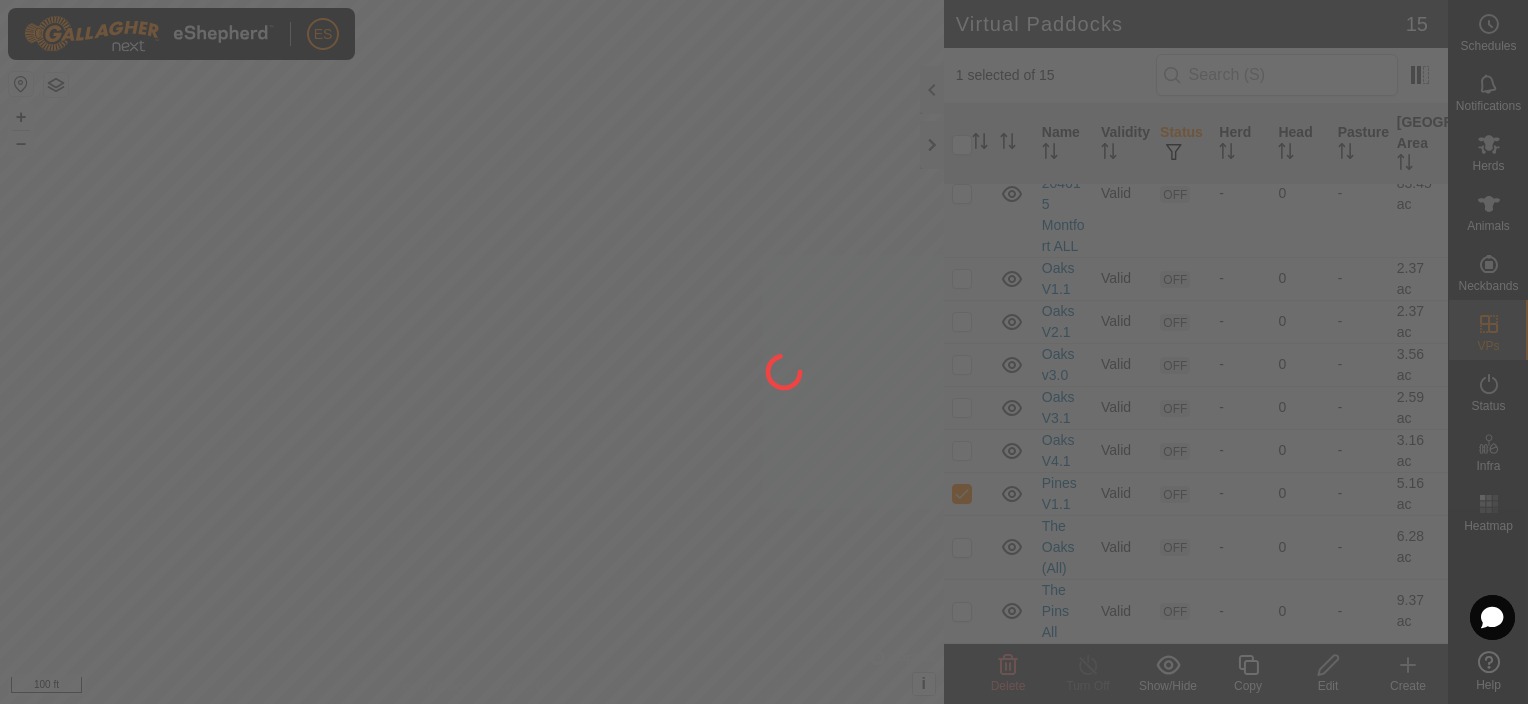checkbox on "false" 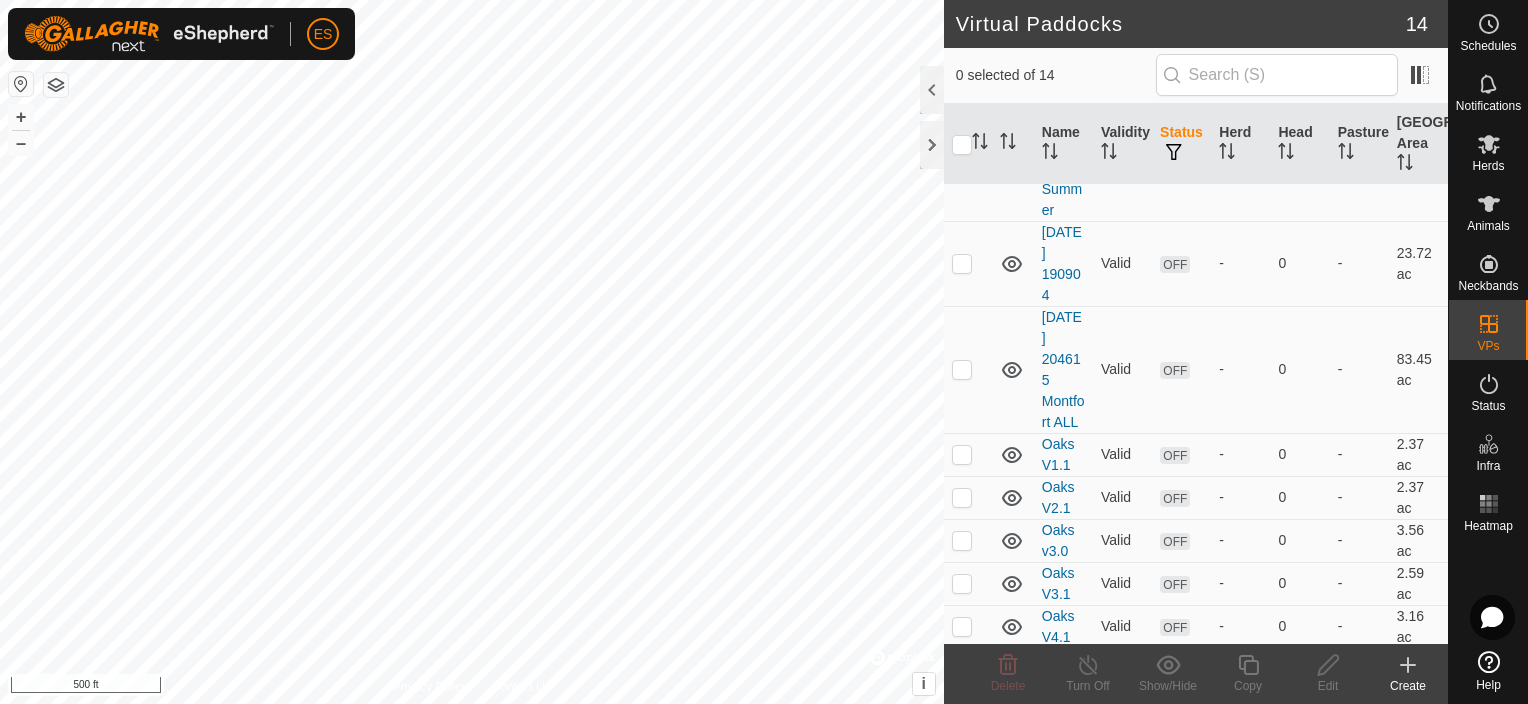 scroll, scrollTop: 724, scrollLeft: 0, axis: vertical 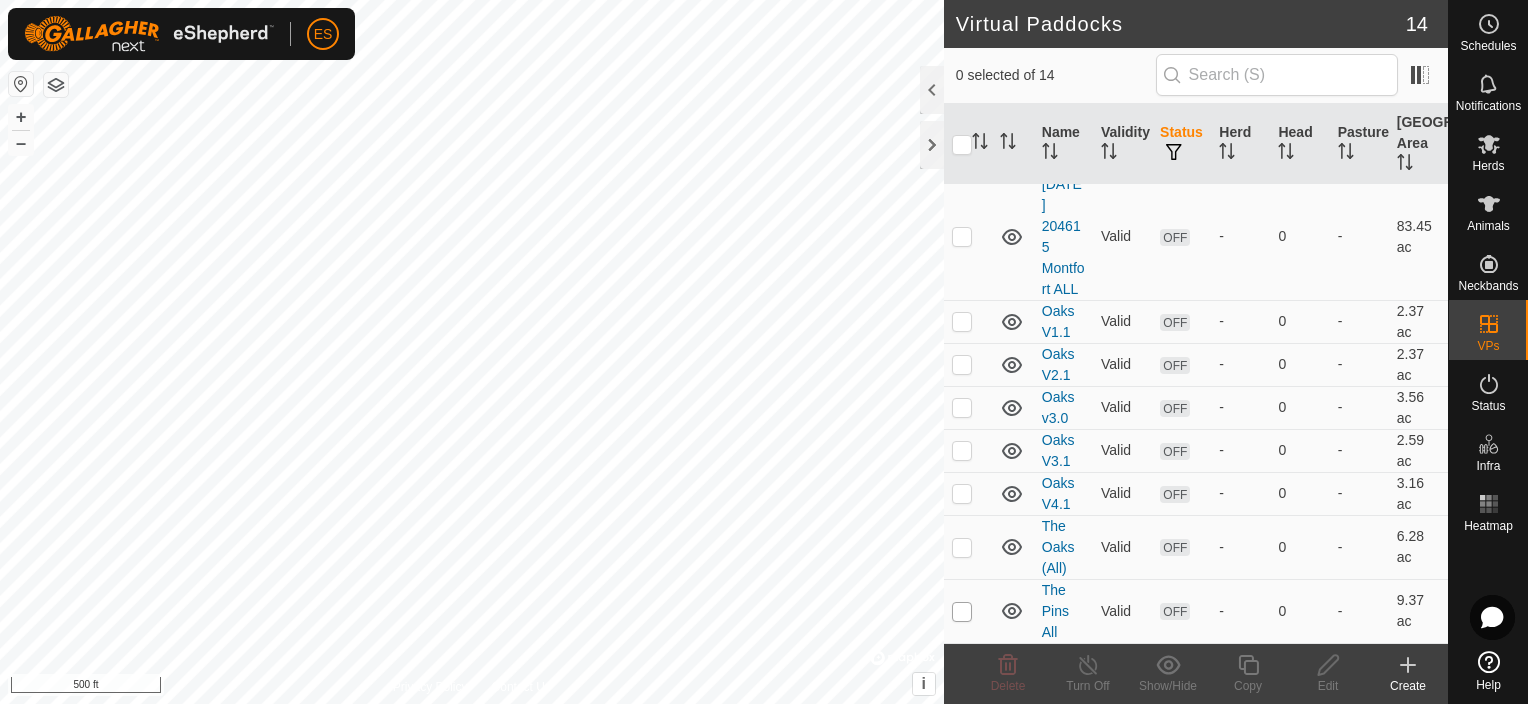 click at bounding box center [962, 612] 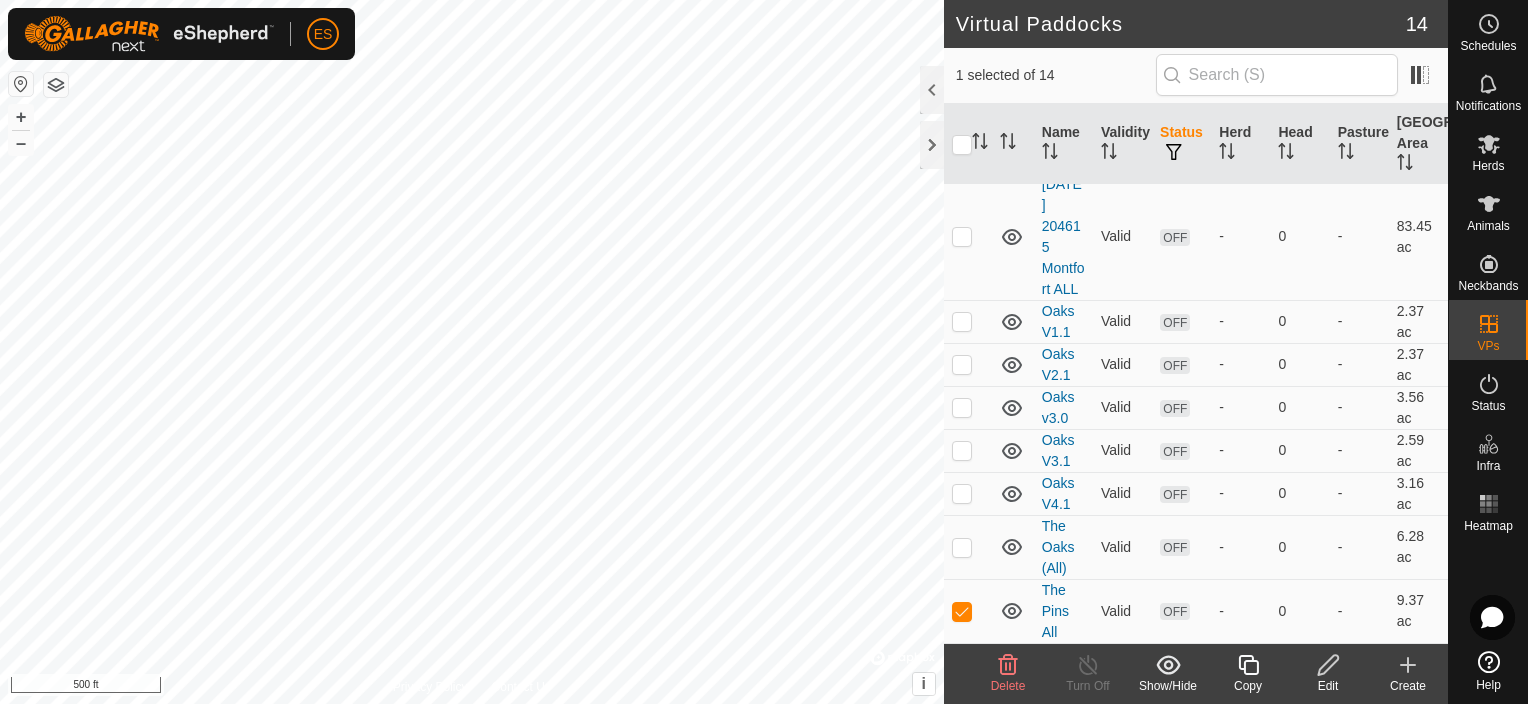 click 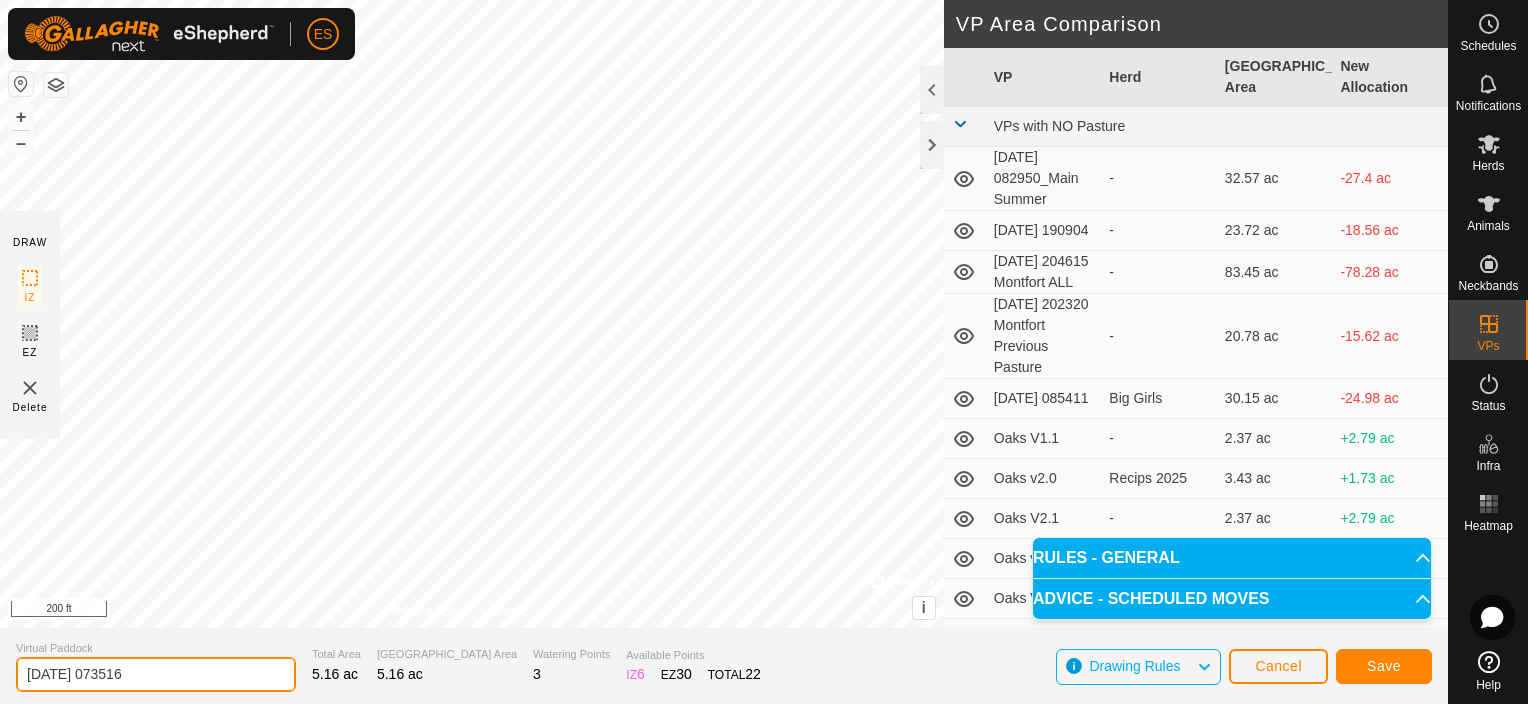 drag, startPoint x: 163, startPoint y: 671, endPoint x: 20, endPoint y: 665, distance: 143.12582 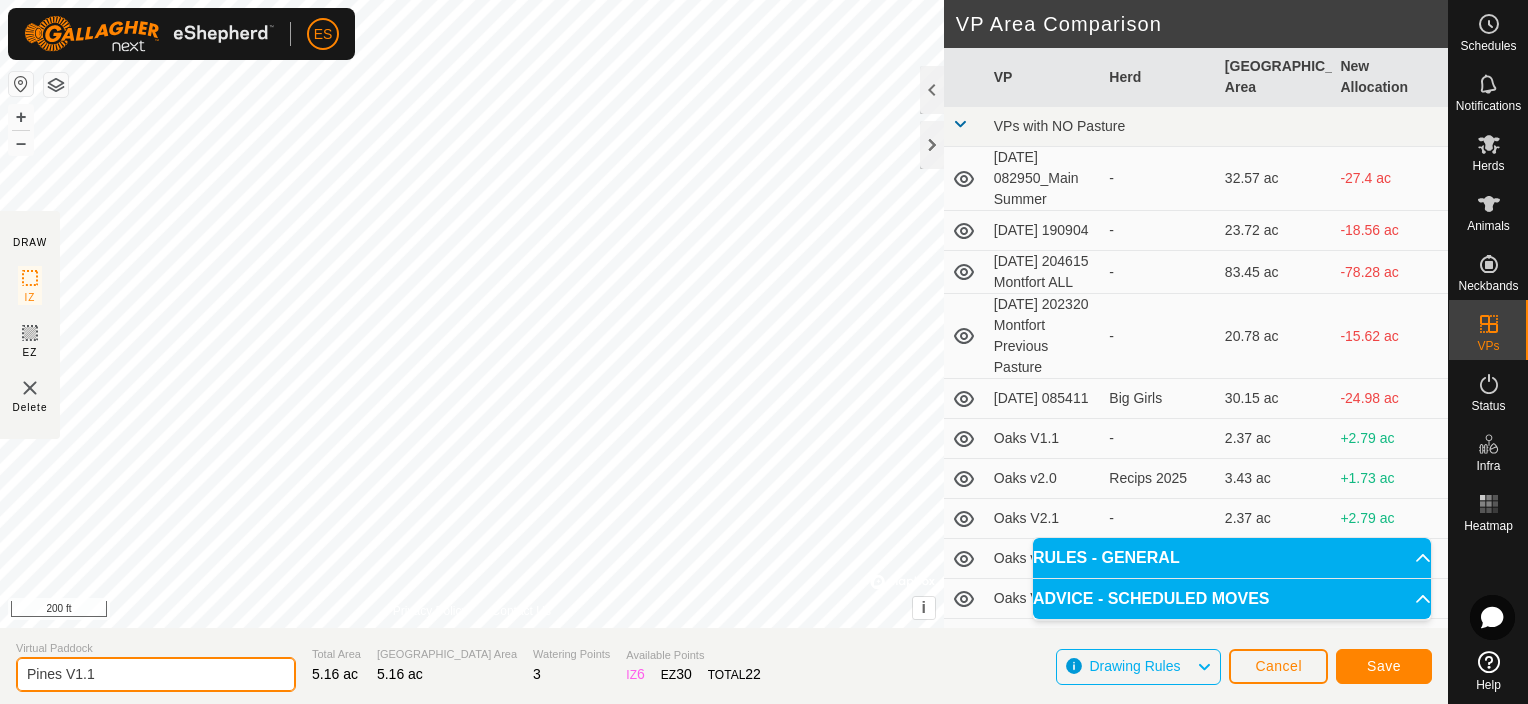 type on "Pines V1.1" 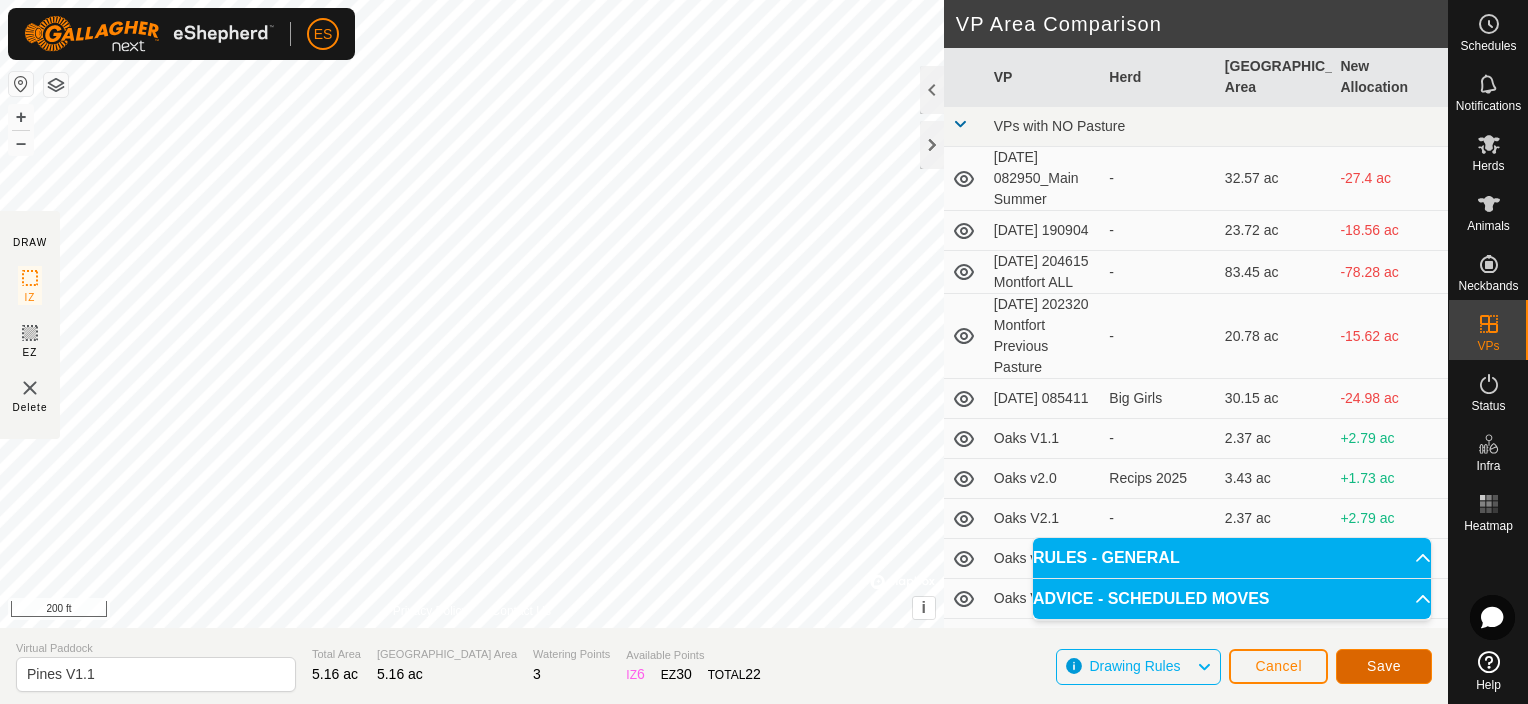 click on "Save" 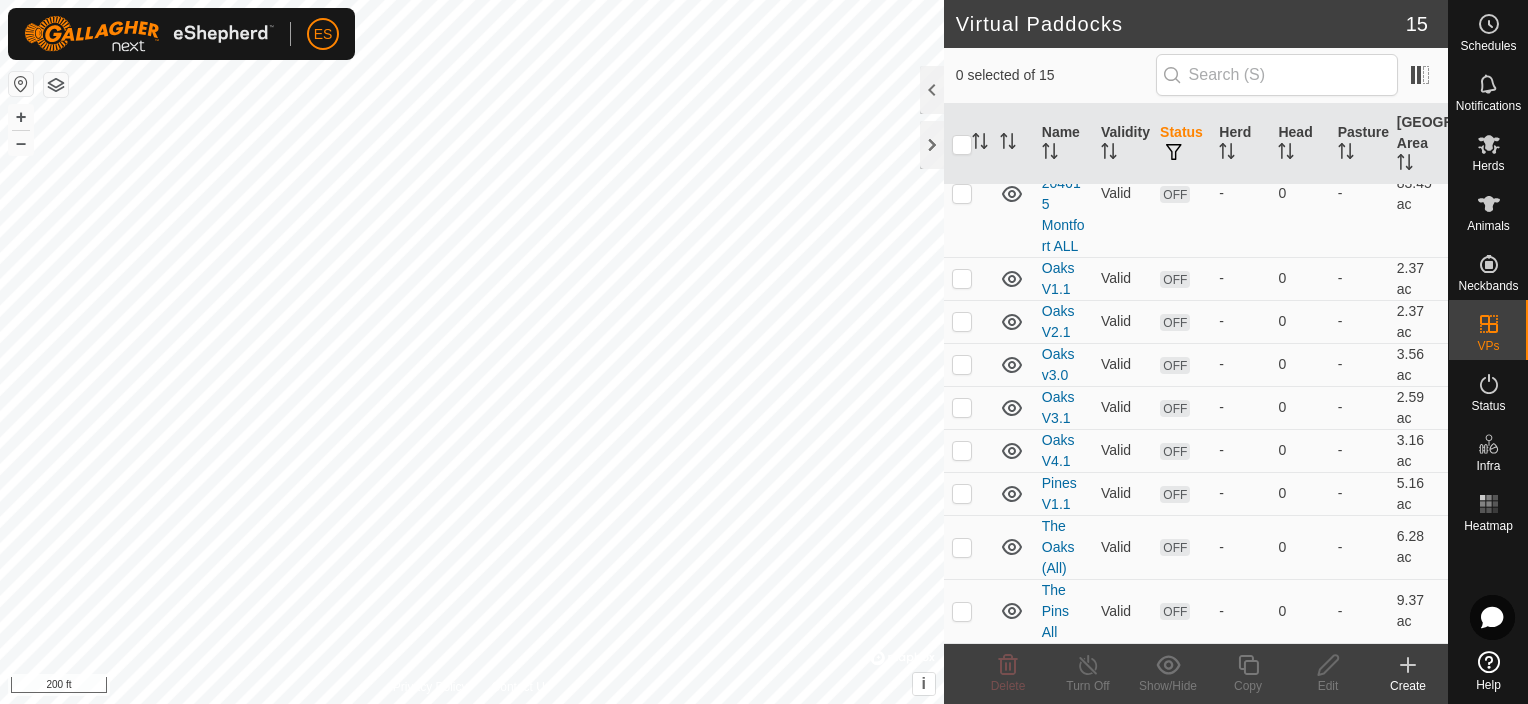 scroll, scrollTop: 768, scrollLeft: 0, axis: vertical 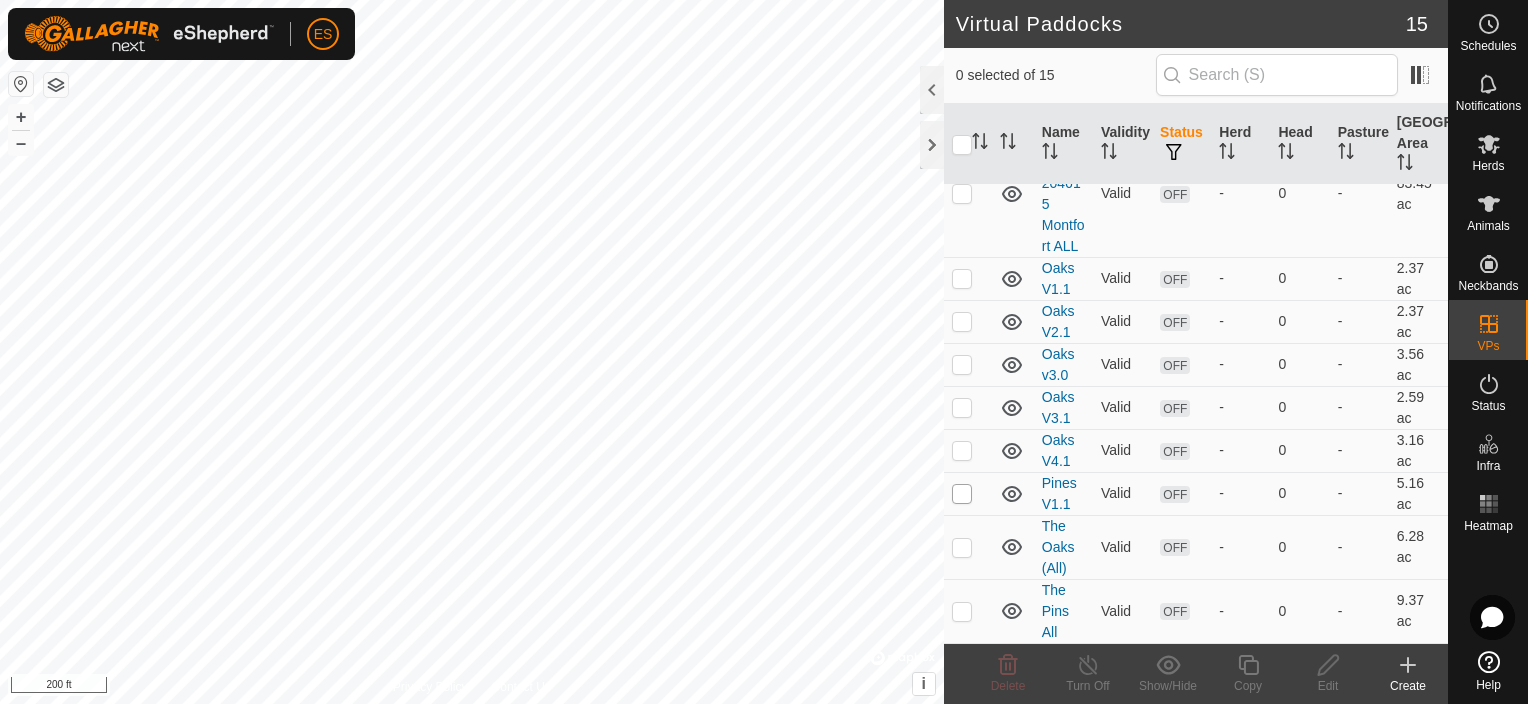 click at bounding box center (962, 494) 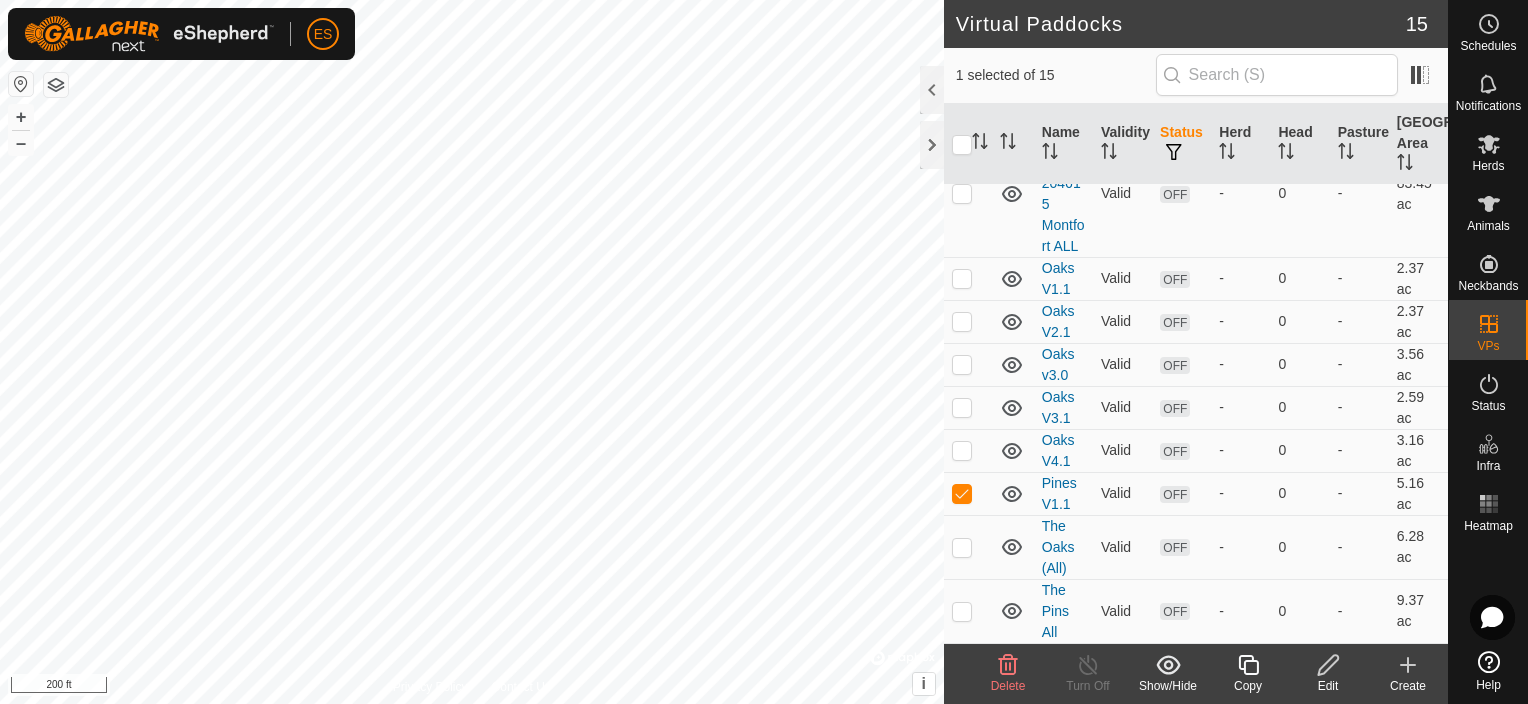 scroll, scrollTop: 0, scrollLeft: 0, axis: both 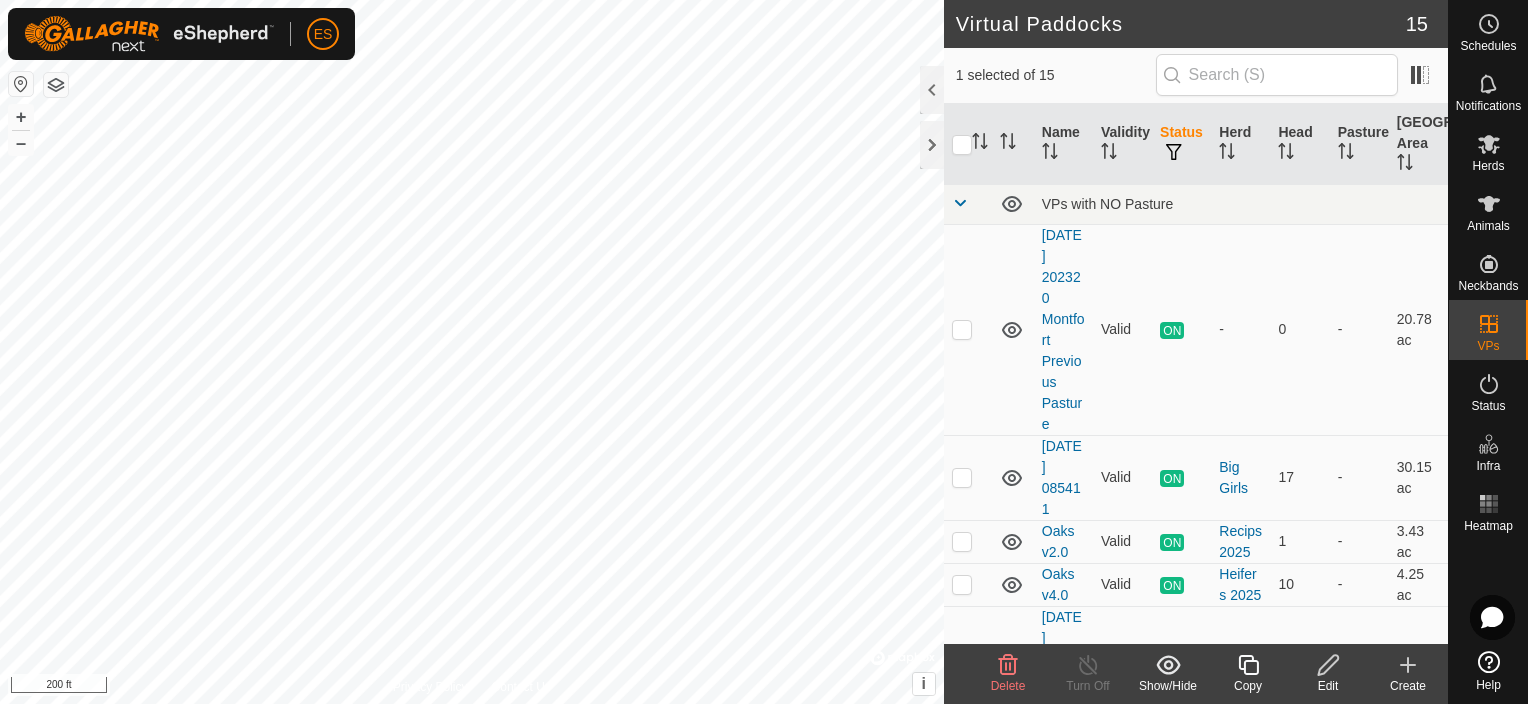 click on "Copy" 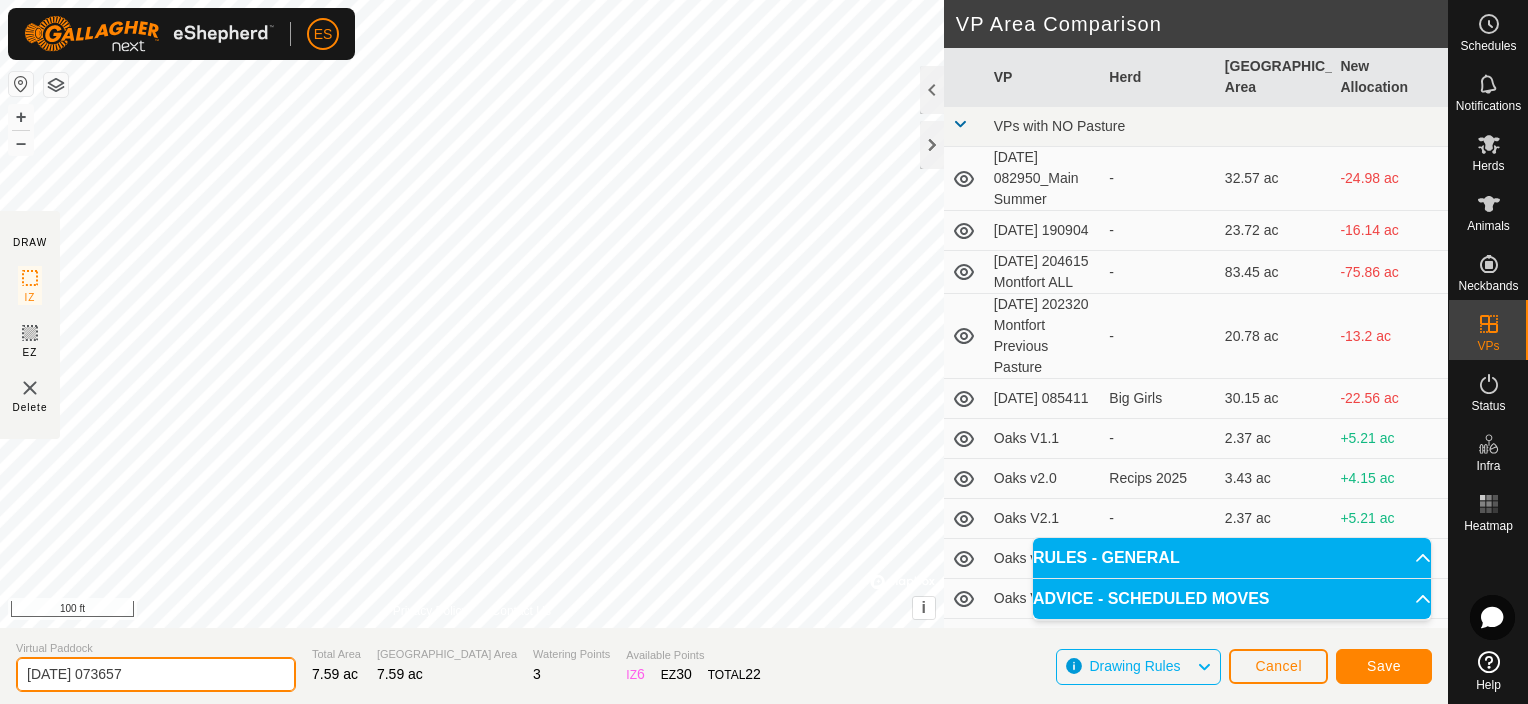 drag, startPoint x: 165, startPoint y: 673, endPoint x: 5, endPoint y: 684, distance: 160.37769 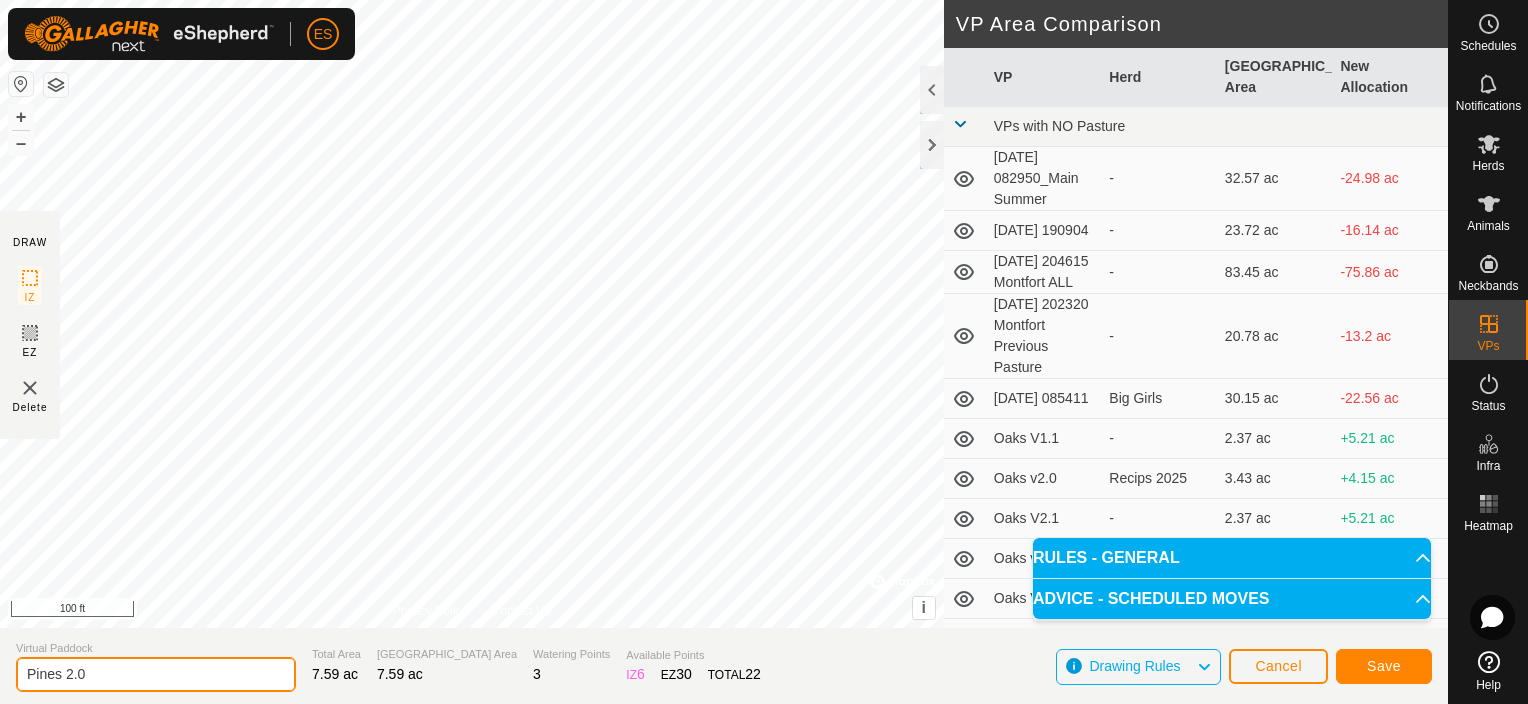 click on "Pines 2.0" 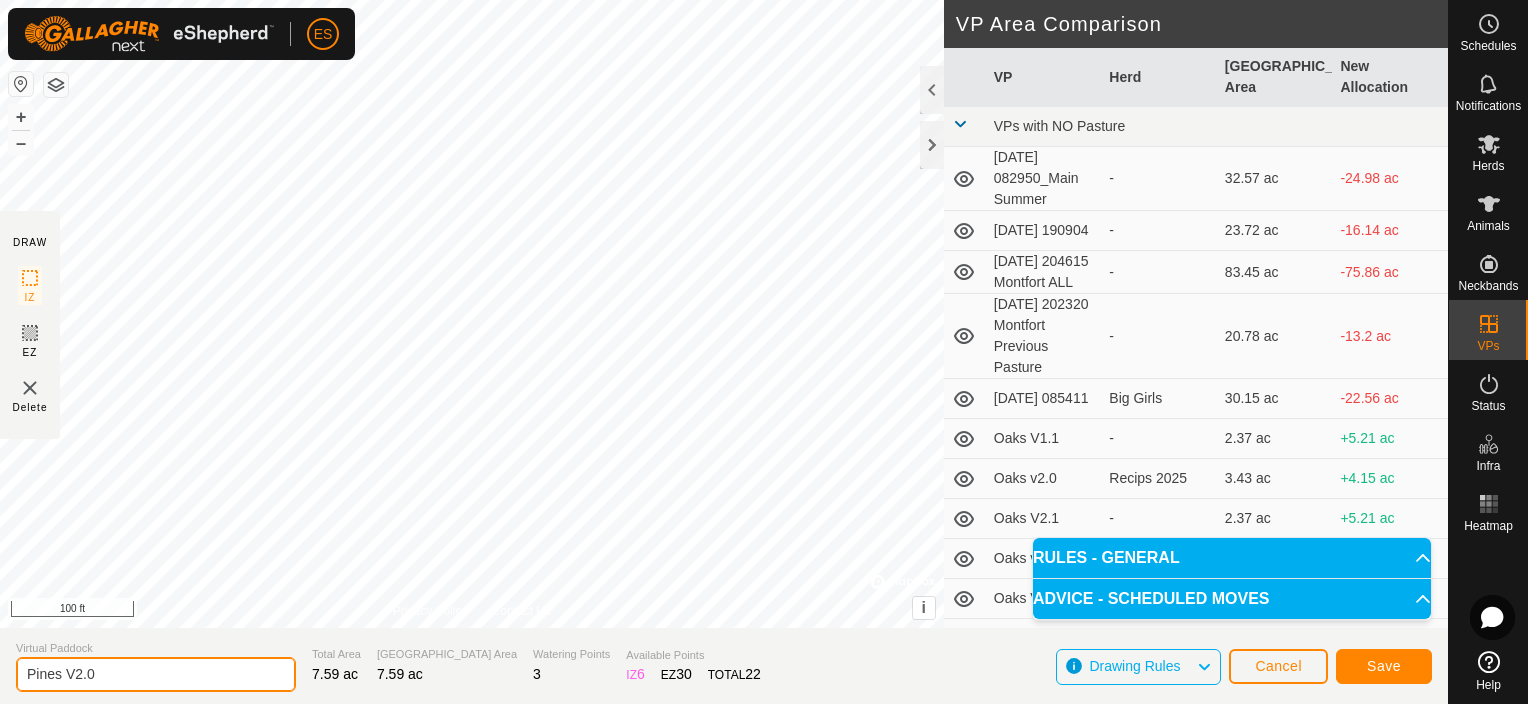 type on "Pines V2.0" 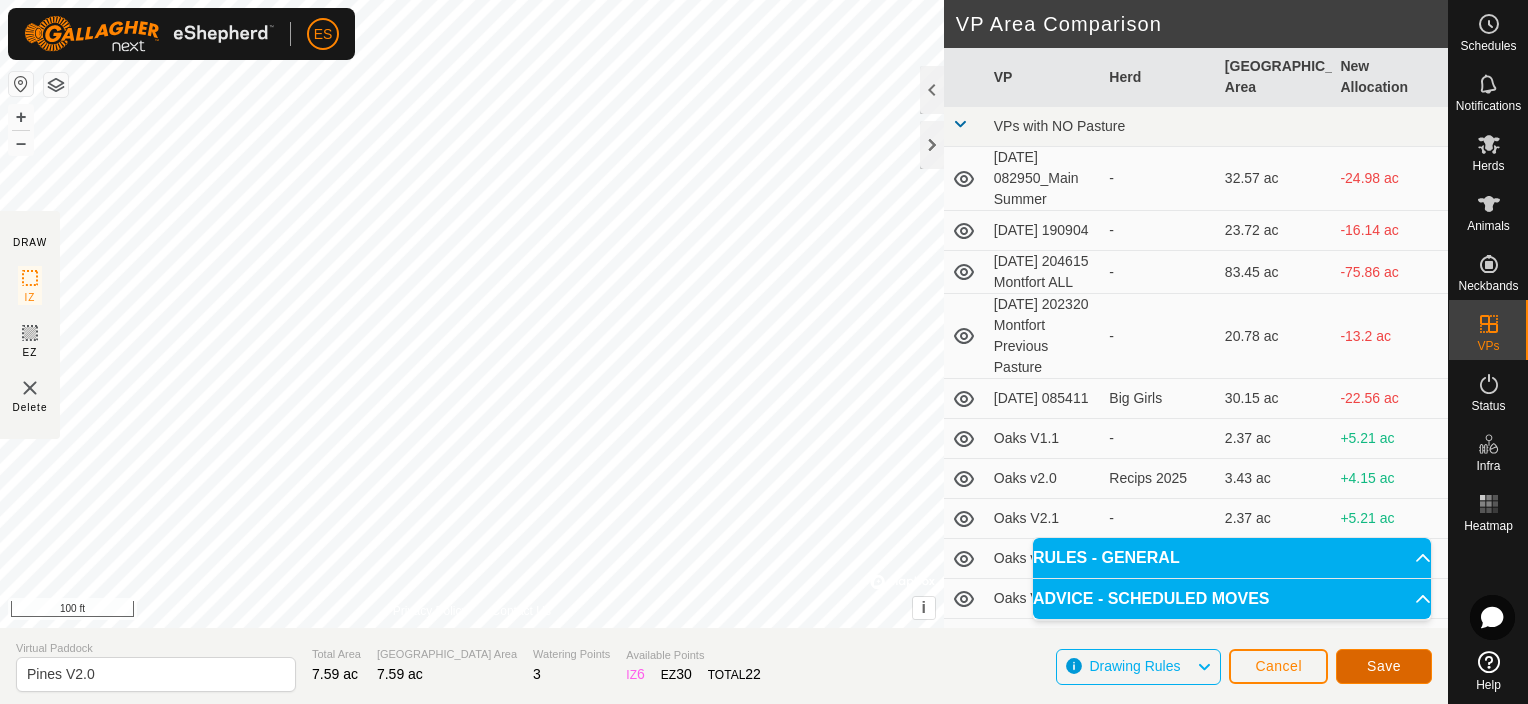 click on "Save" 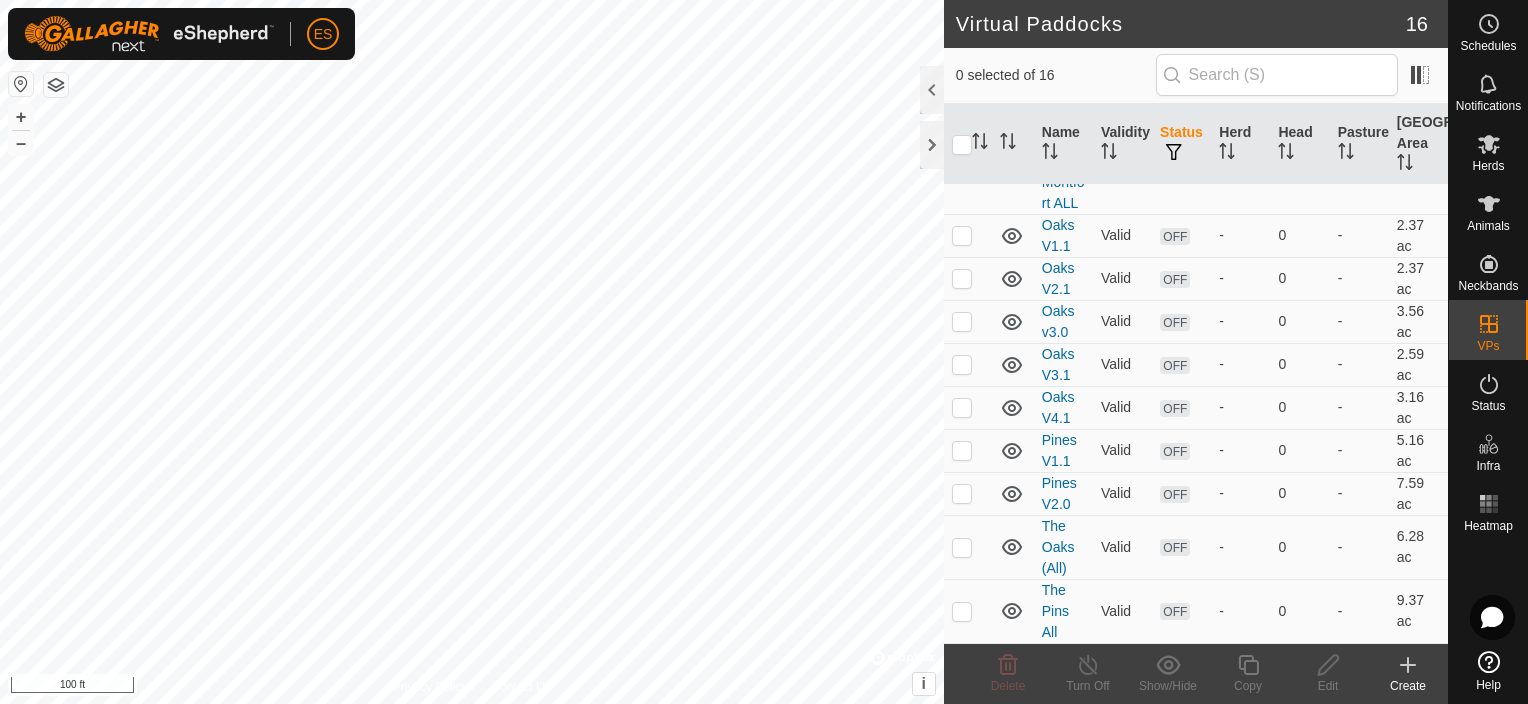 scroll, scrollTop: 810, scrollLeft: 0, axis: vertical 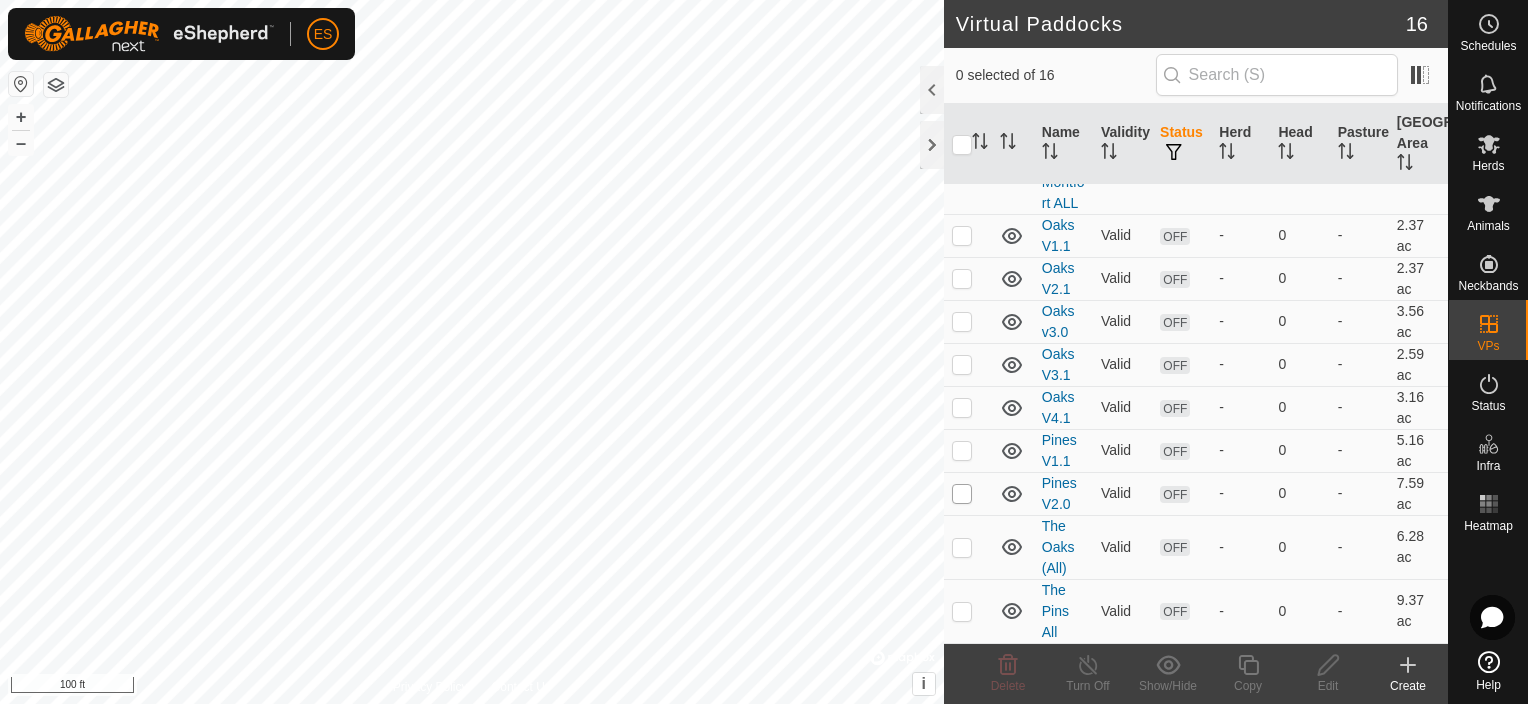 click at bounding box center [962, 494] 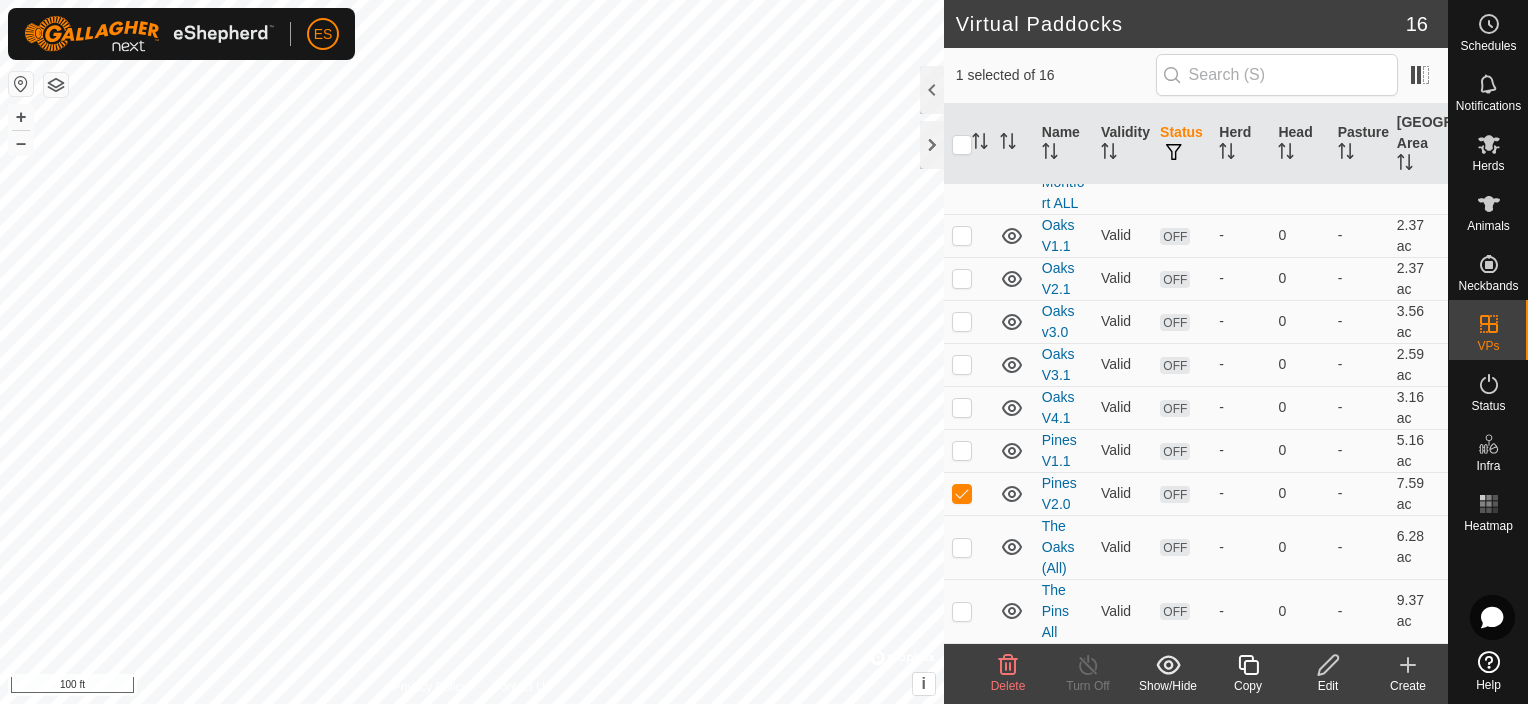 click 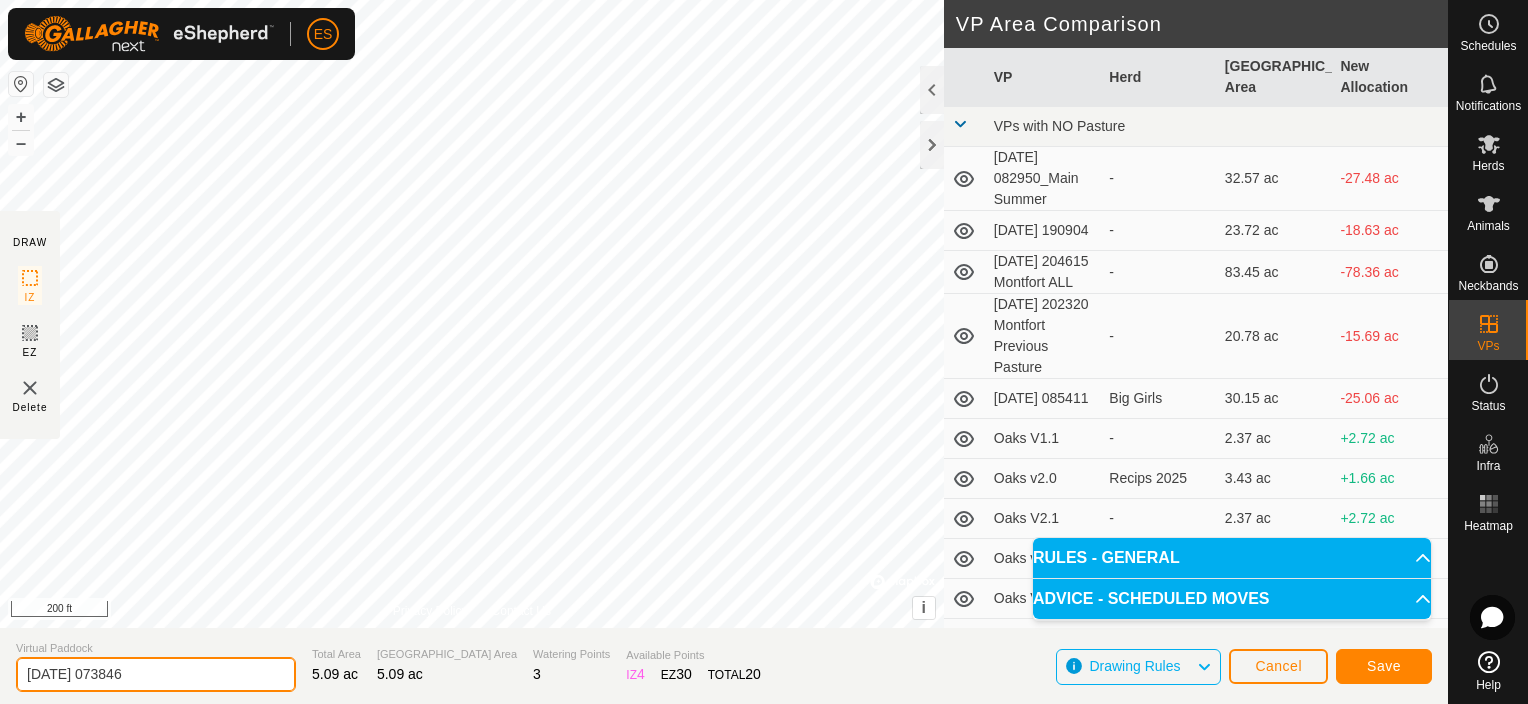 drag, startPoint x: 155, startPoint y: 674, endPoint x: 28, endPoint y: 660, distance: 127.769325 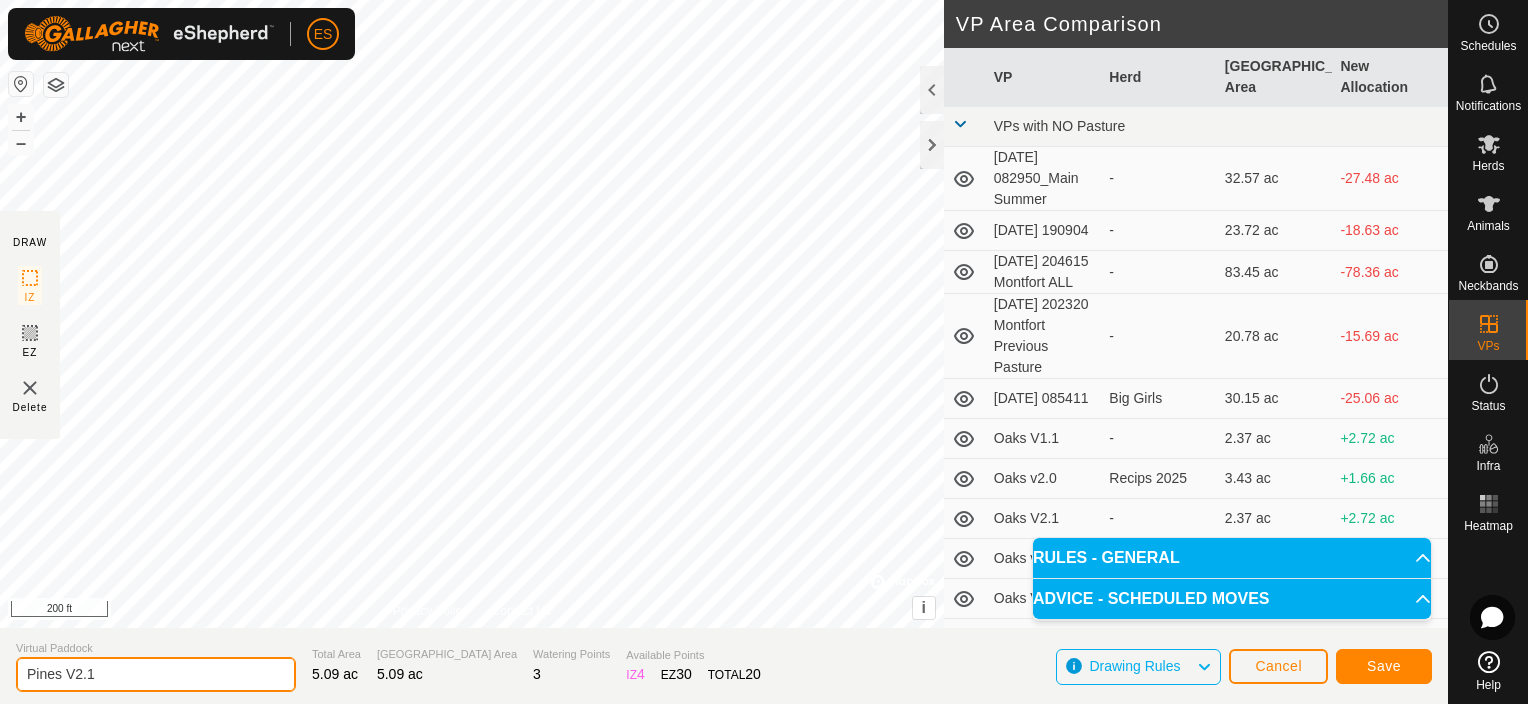 type on "Pines V2.1" 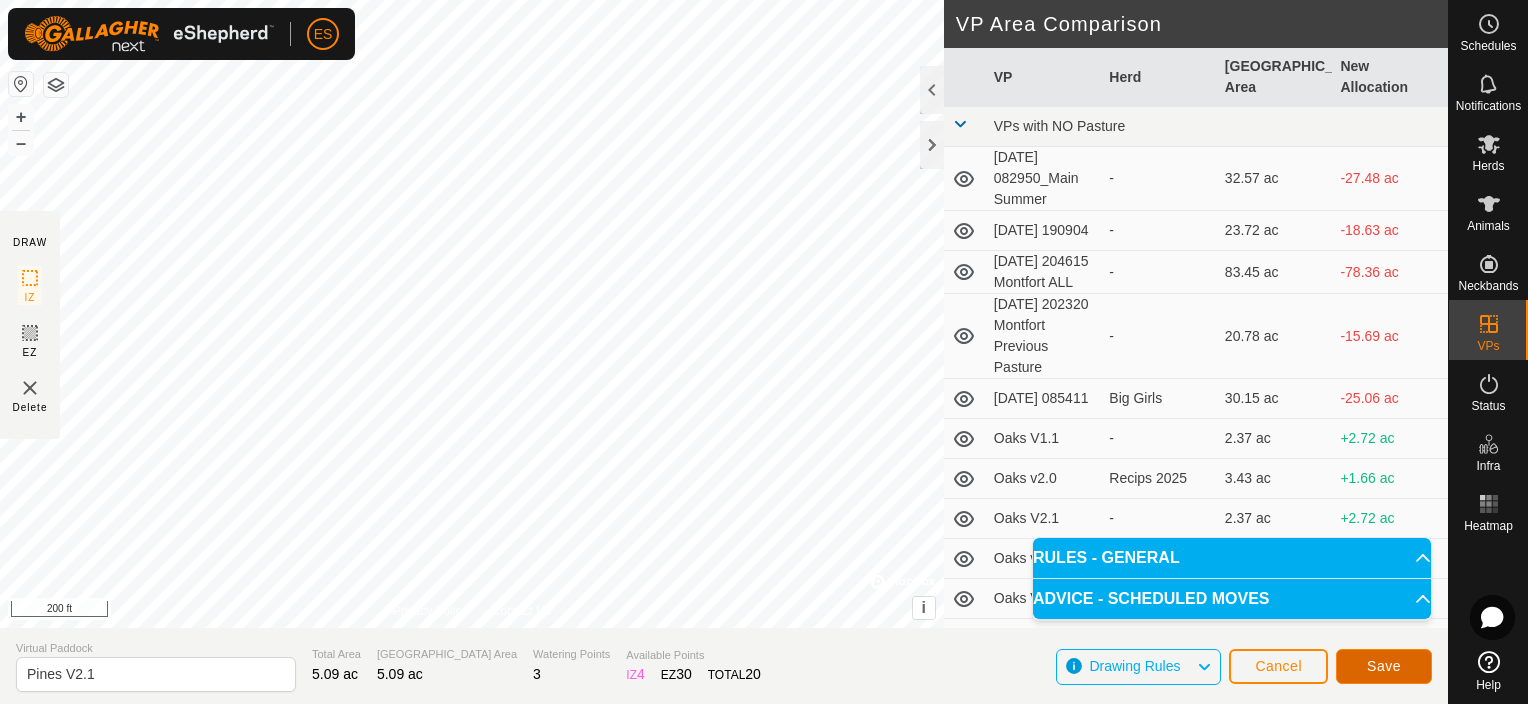 click on "Save" 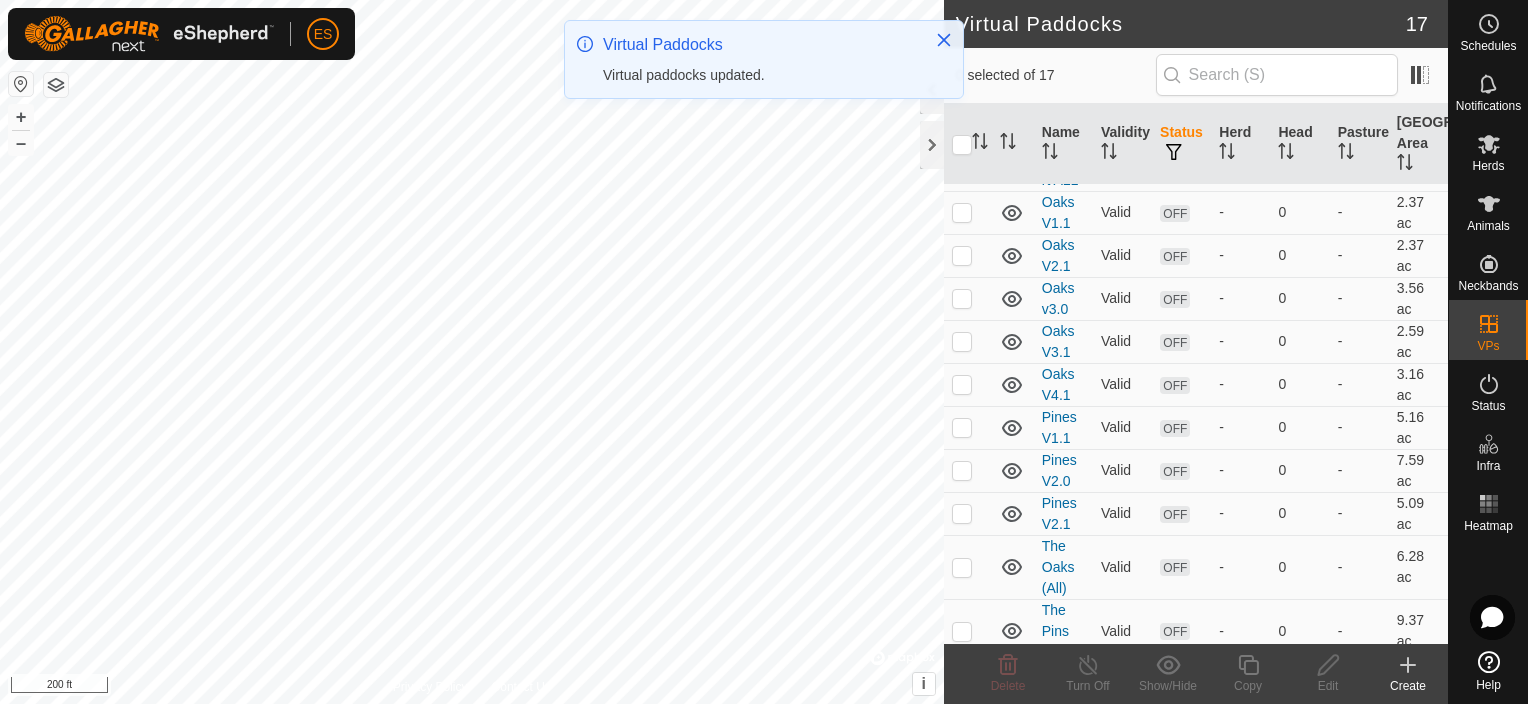 scroll, scrollTop: 853, scrollLeft: 0, axis: vertical 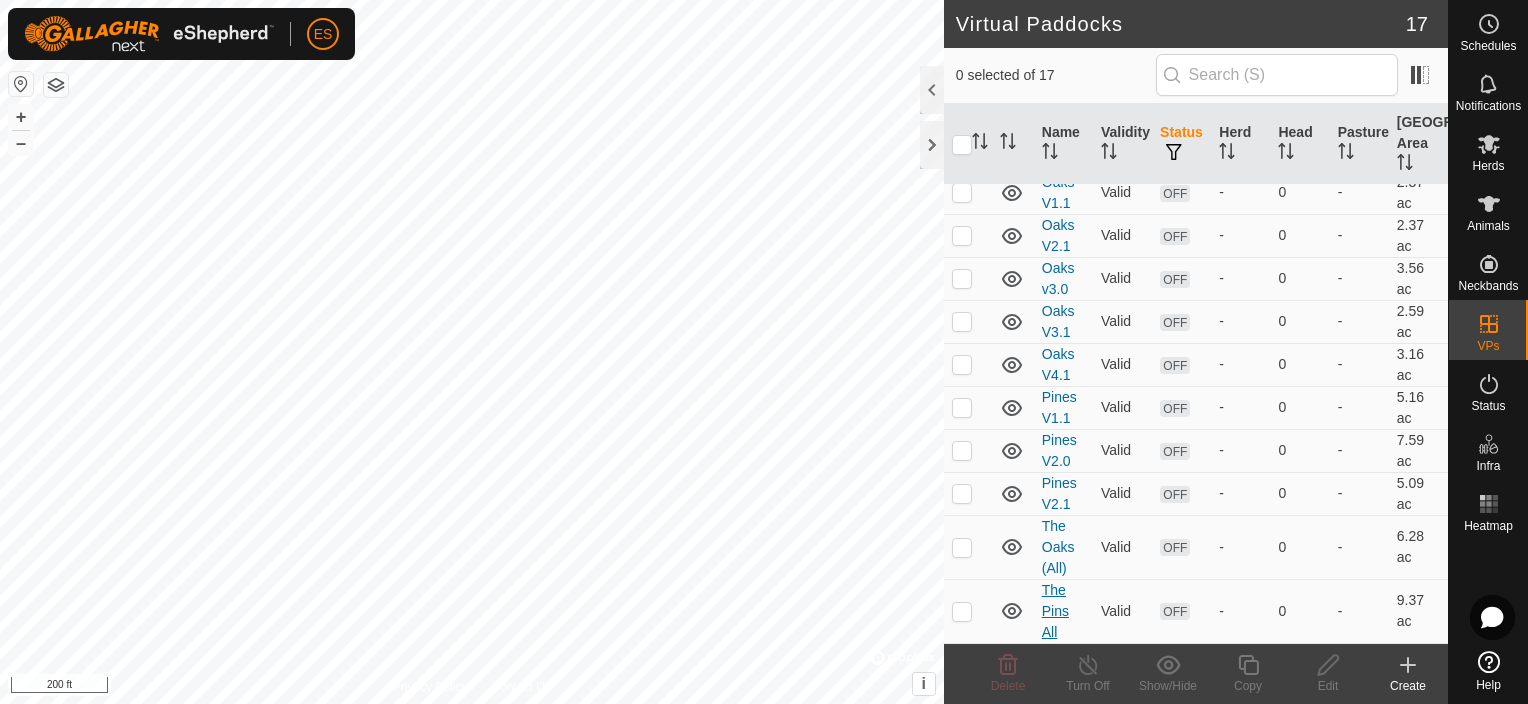 click on "The Pins All" at bounding box center (1055, 611) 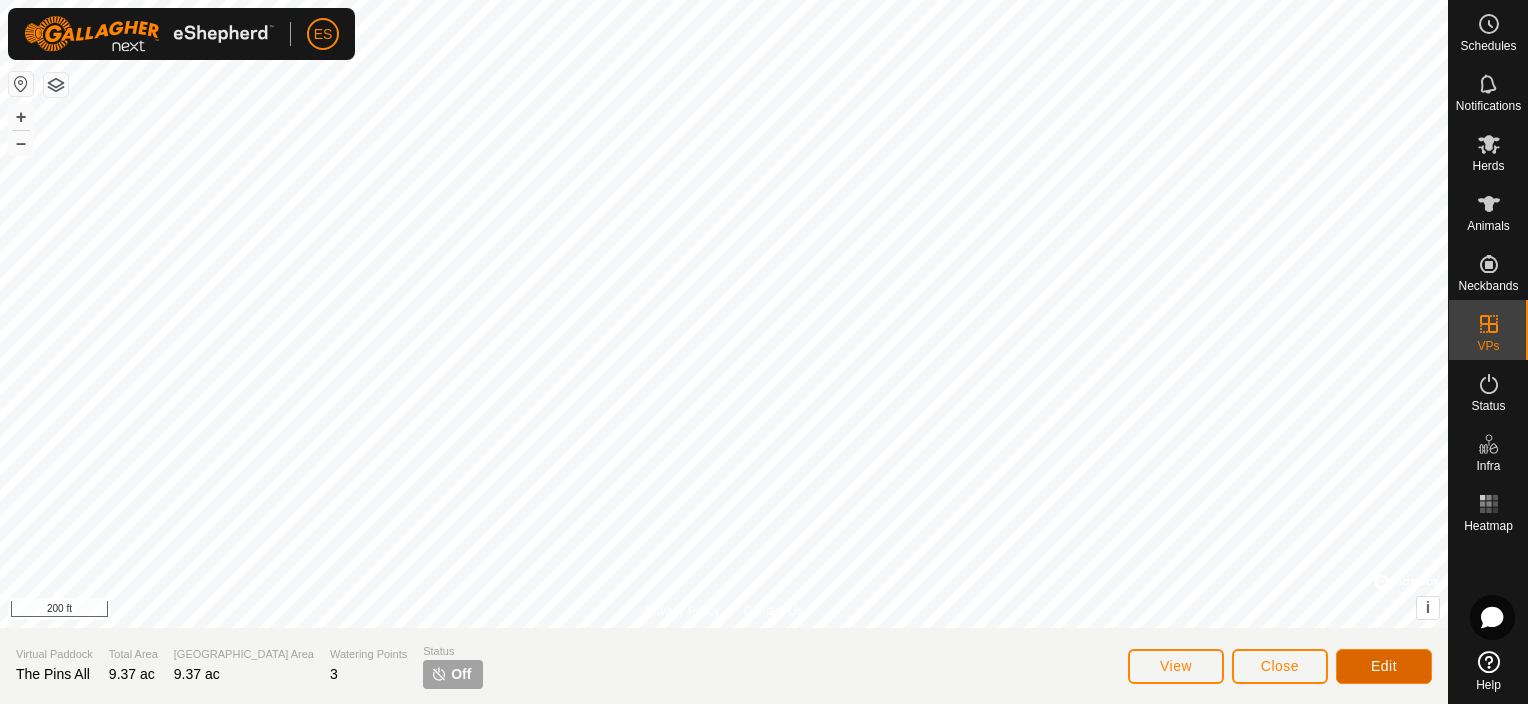 click on "Edit" 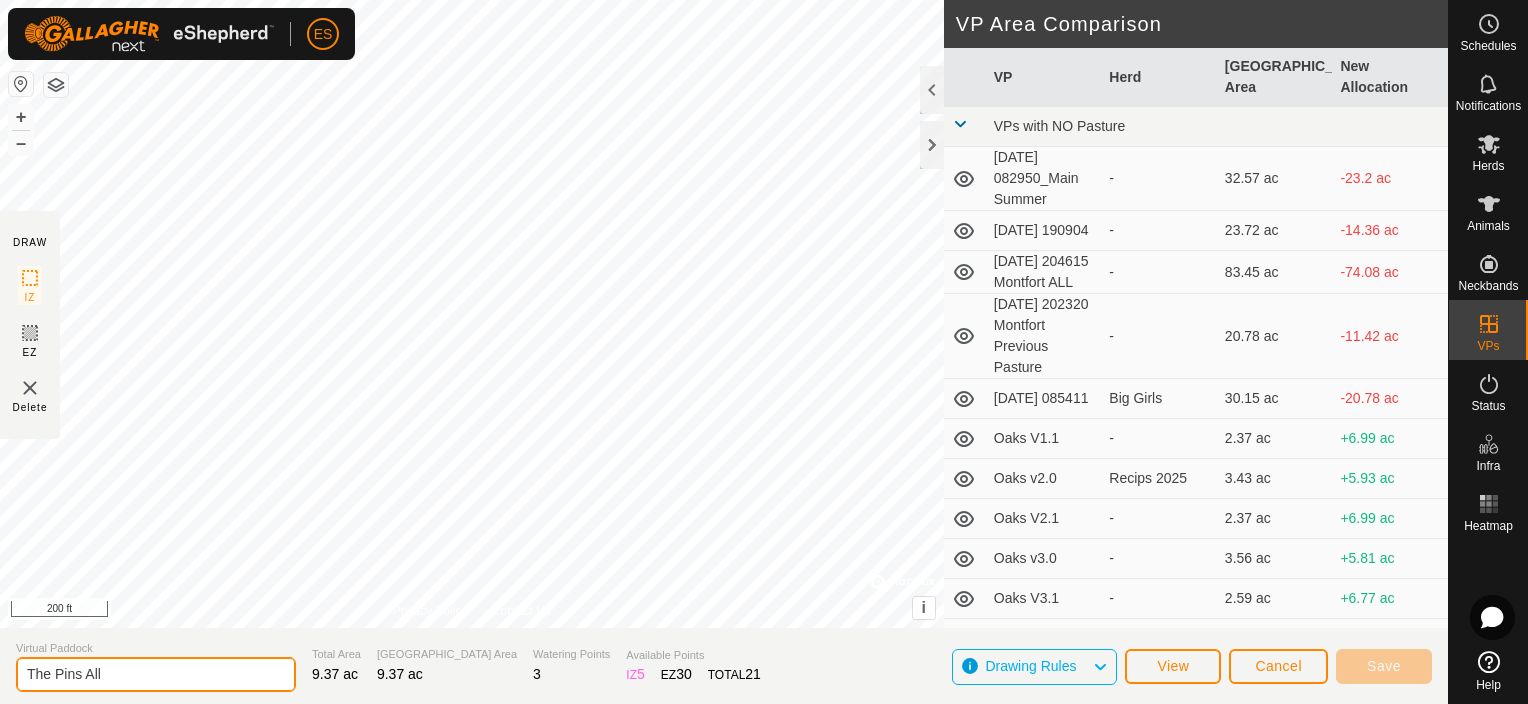 click on "The Pins All" 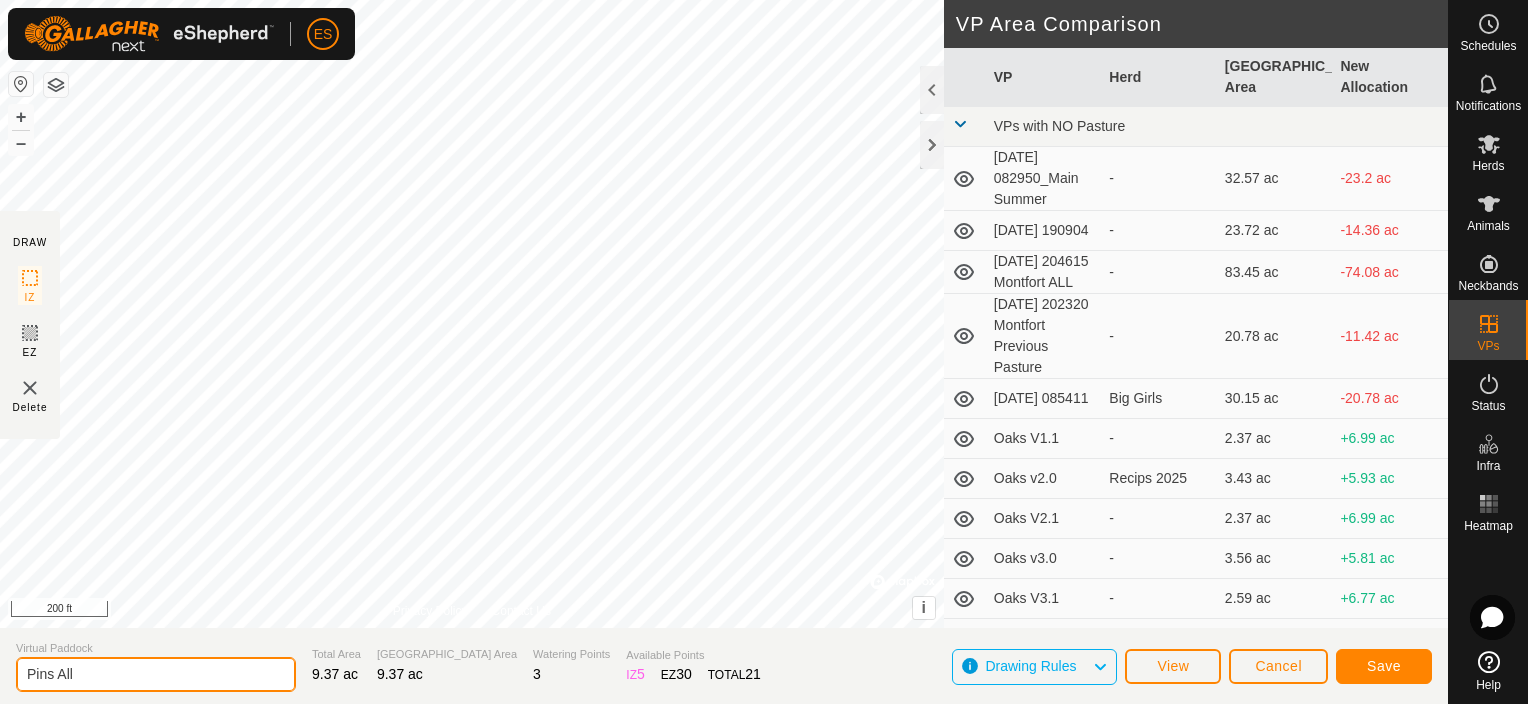 type on "Pins All" 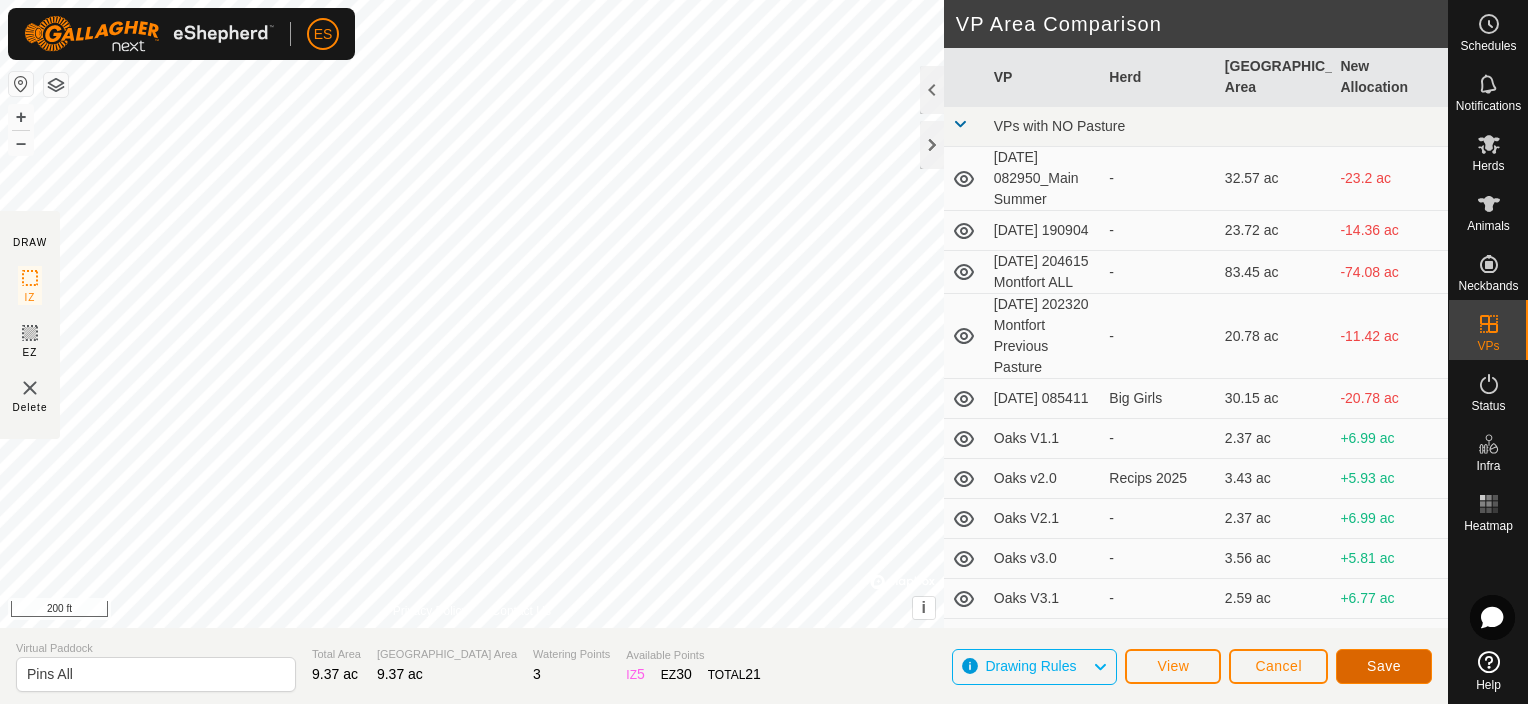 click on "Save" 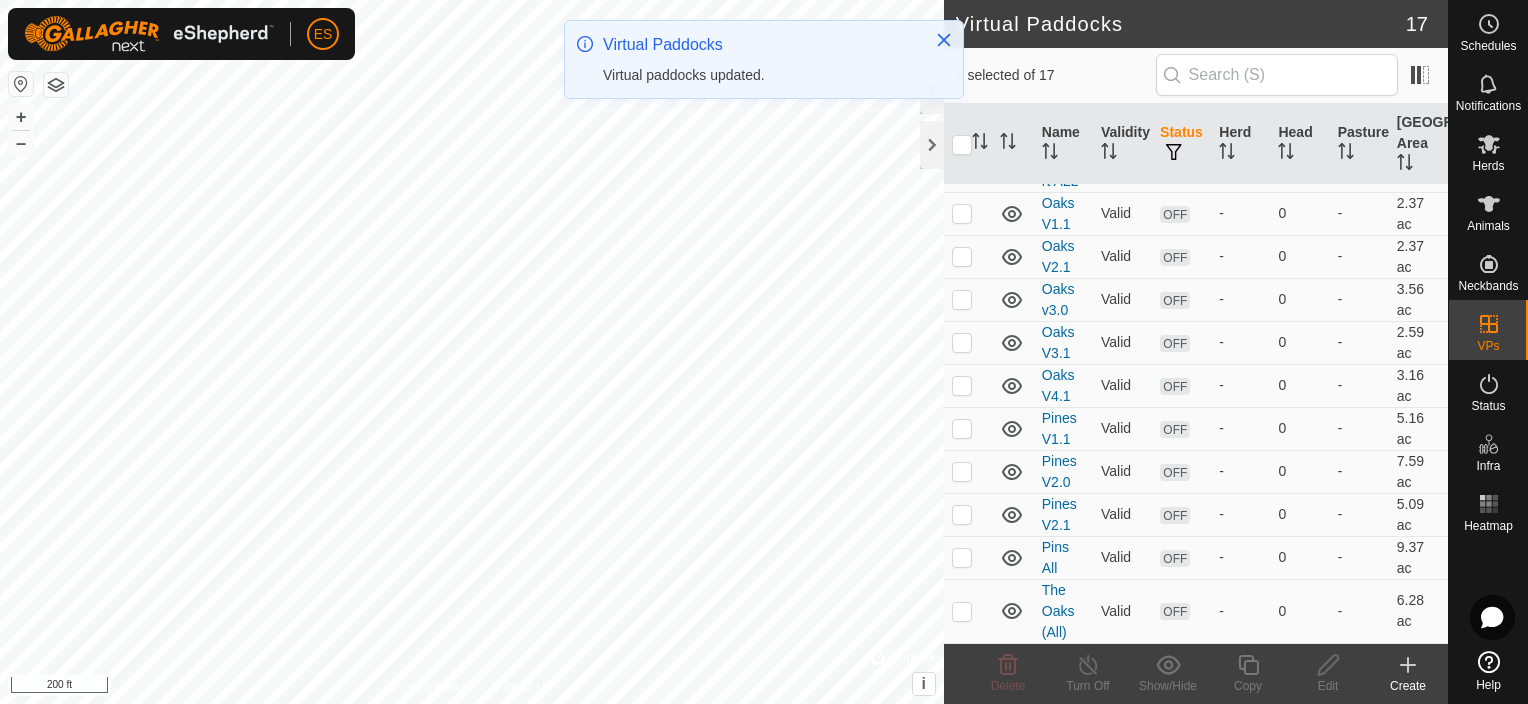 scroll, scrollTop: 832, scrollLeft: 0, axis: vertical 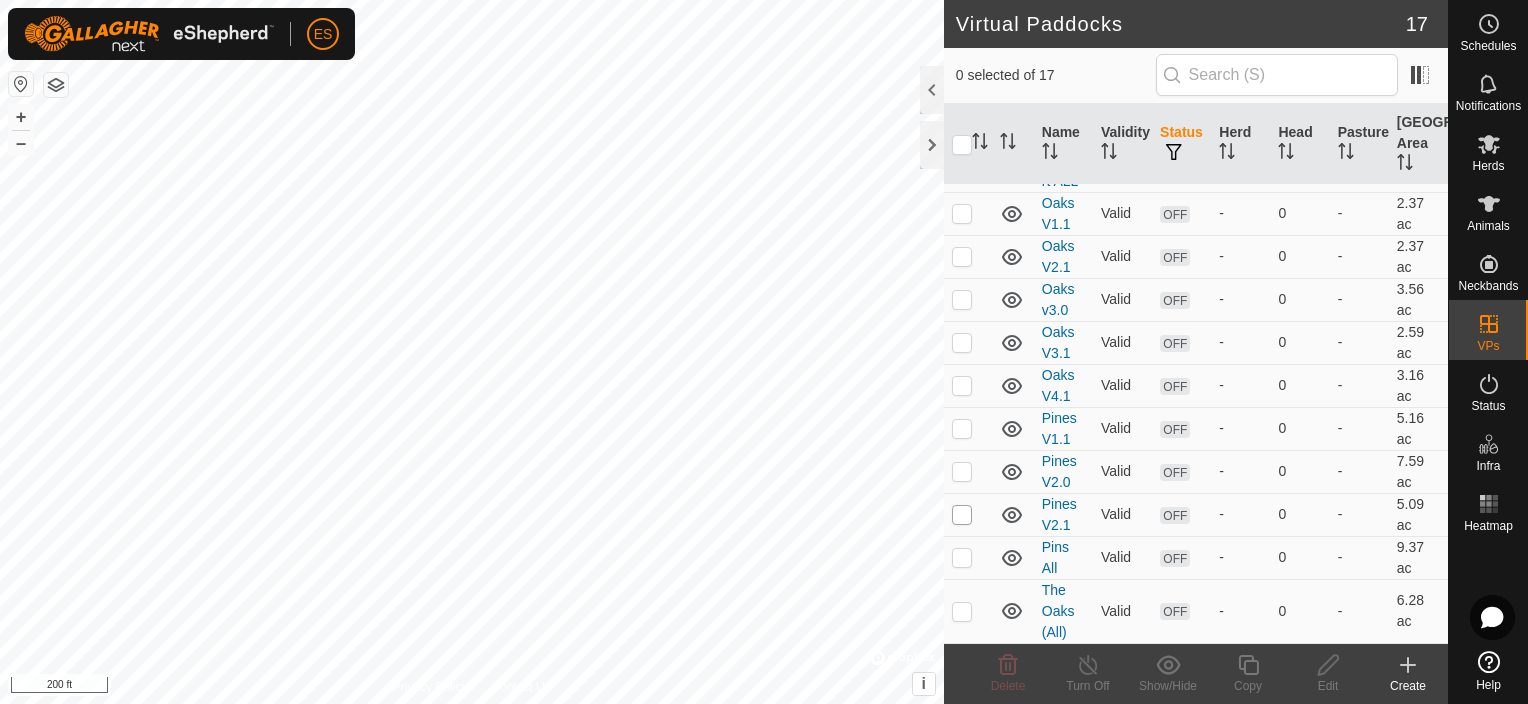 click at bounding box center (962, 515) 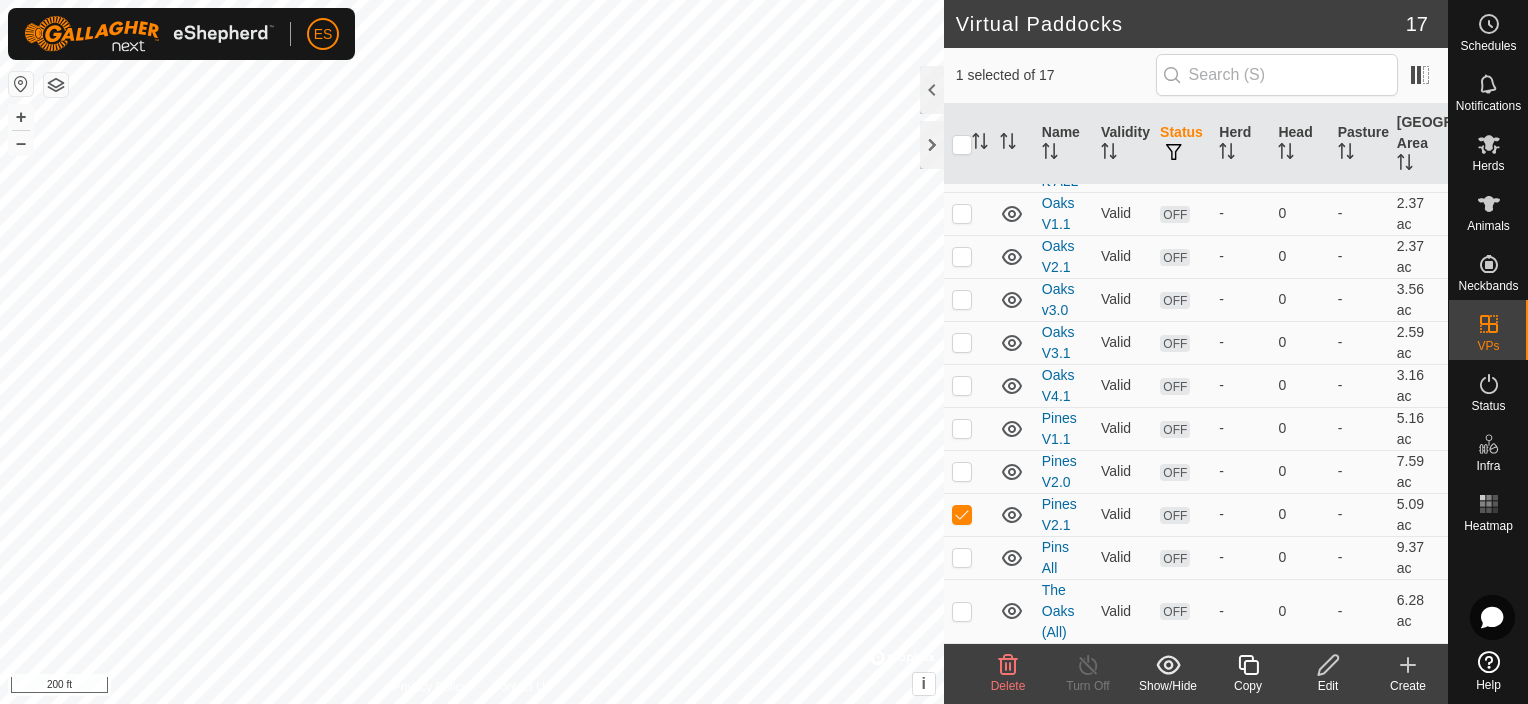 click 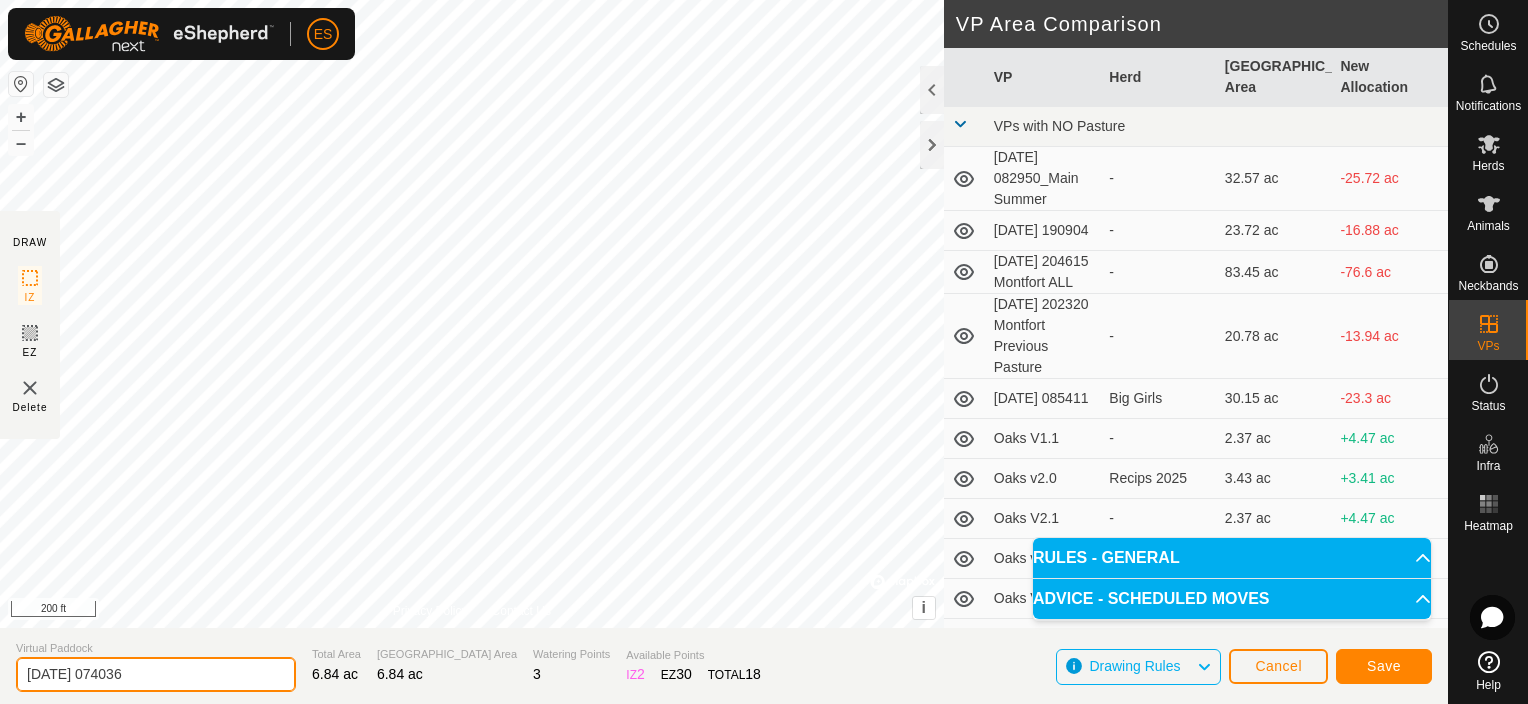drag, startPoint x: 170, startPoint y: 676, endPoint x: 13, endPoint y: 689, distance: 157.5373 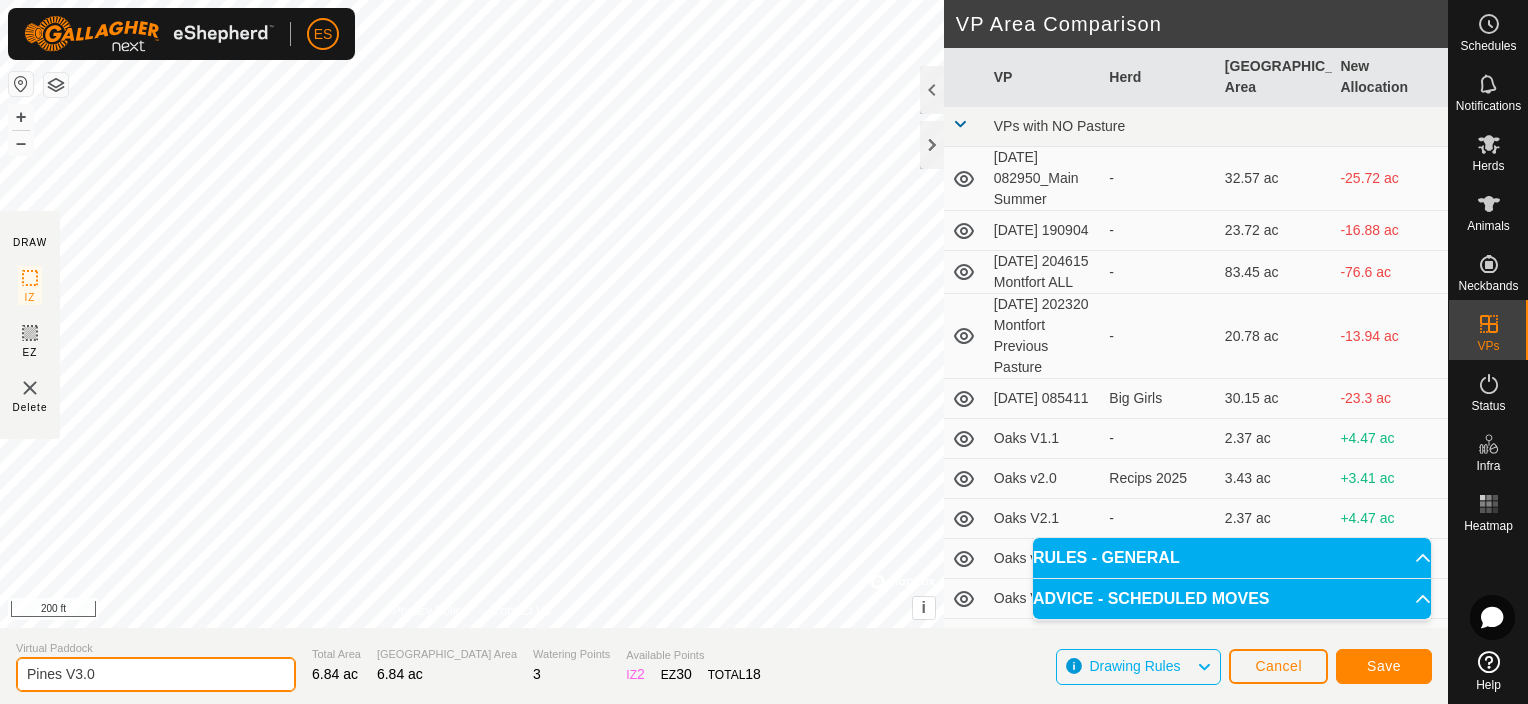 type on "Pines V3.0" 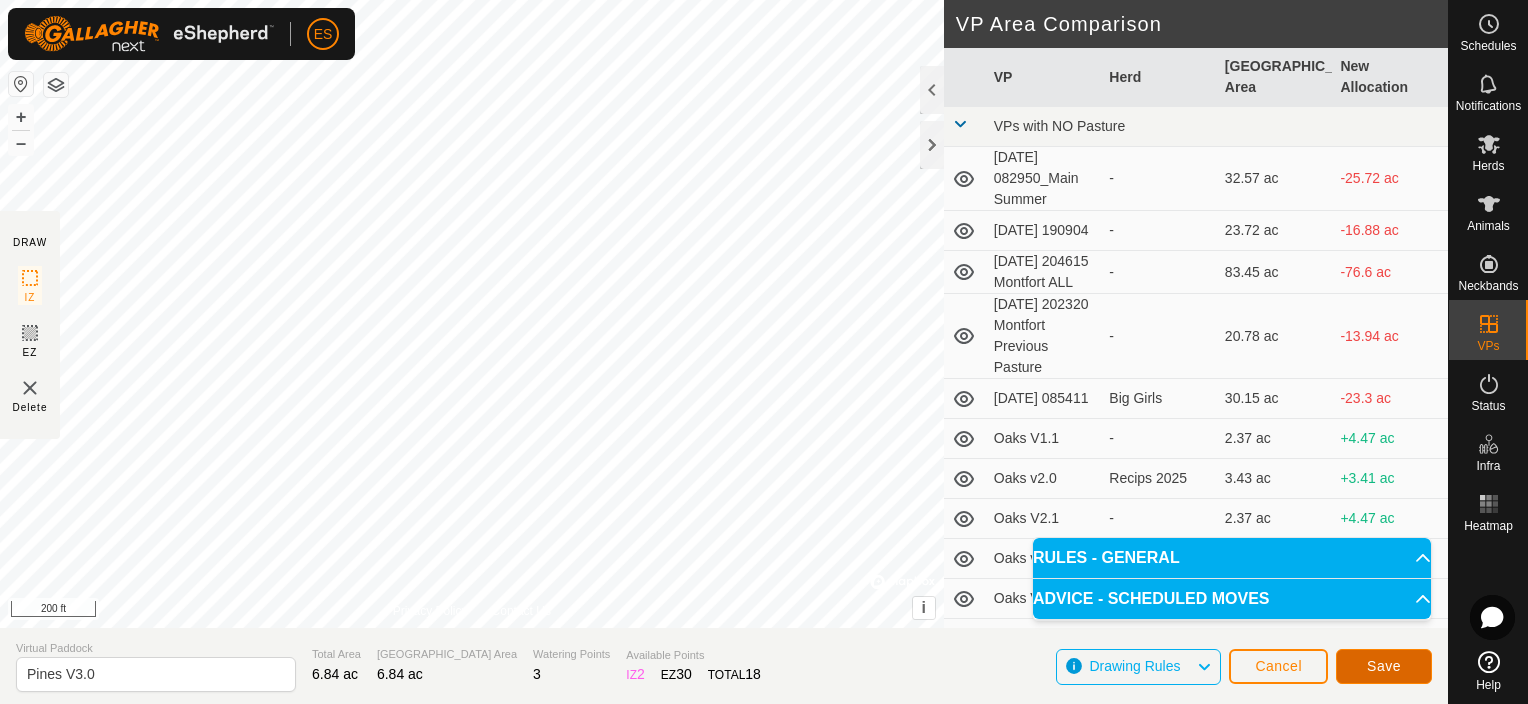 click on "Save" 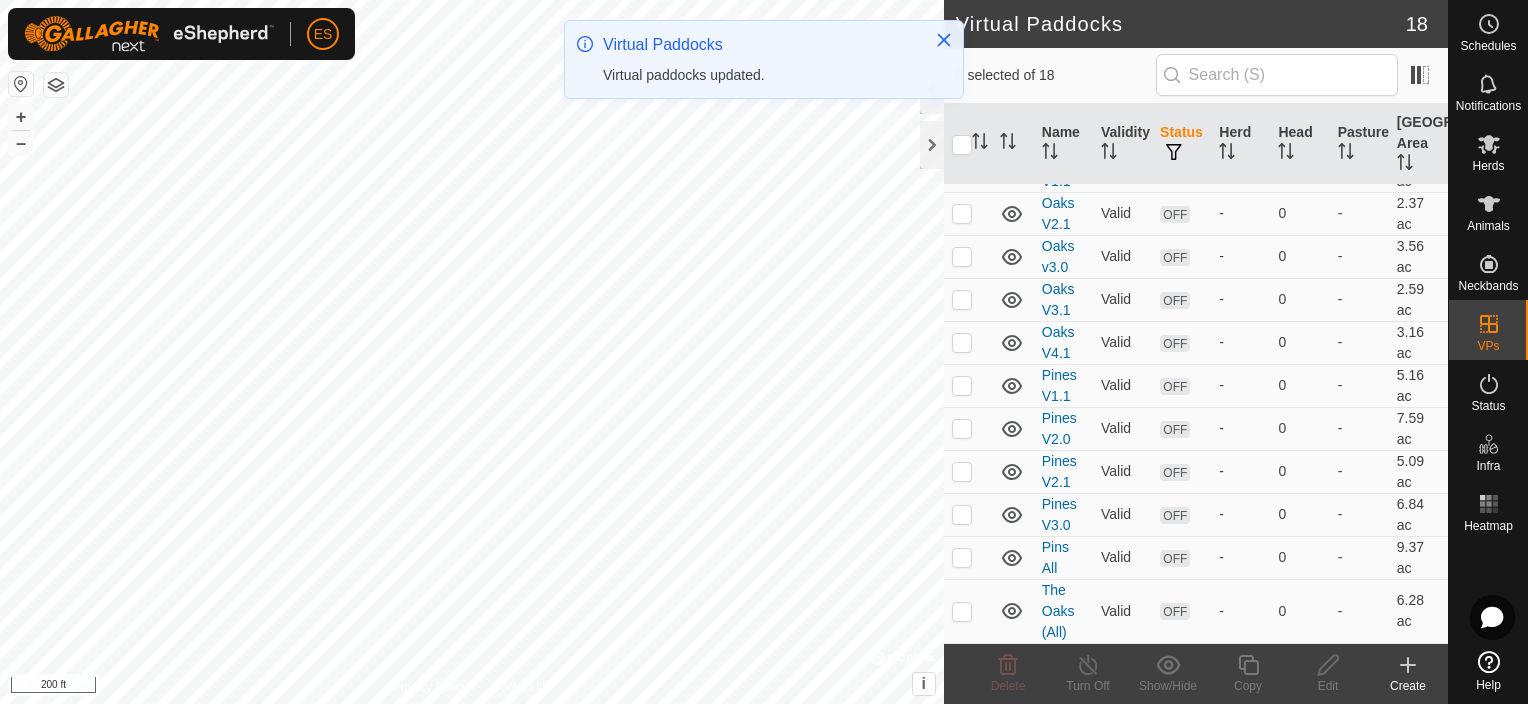 scroll, scrollTop: 0, scrollLeft: 0, axis: both 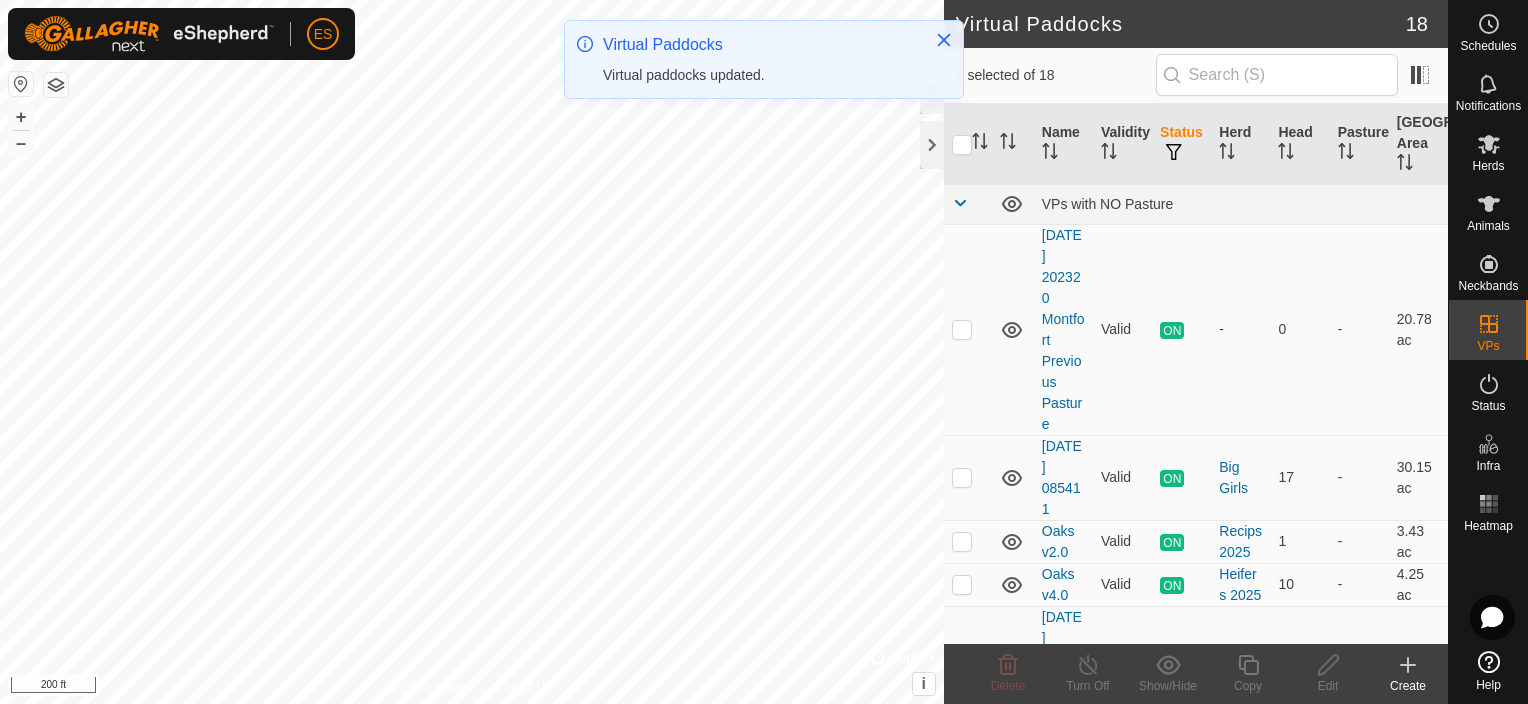 click at bounding box center [968, 541] 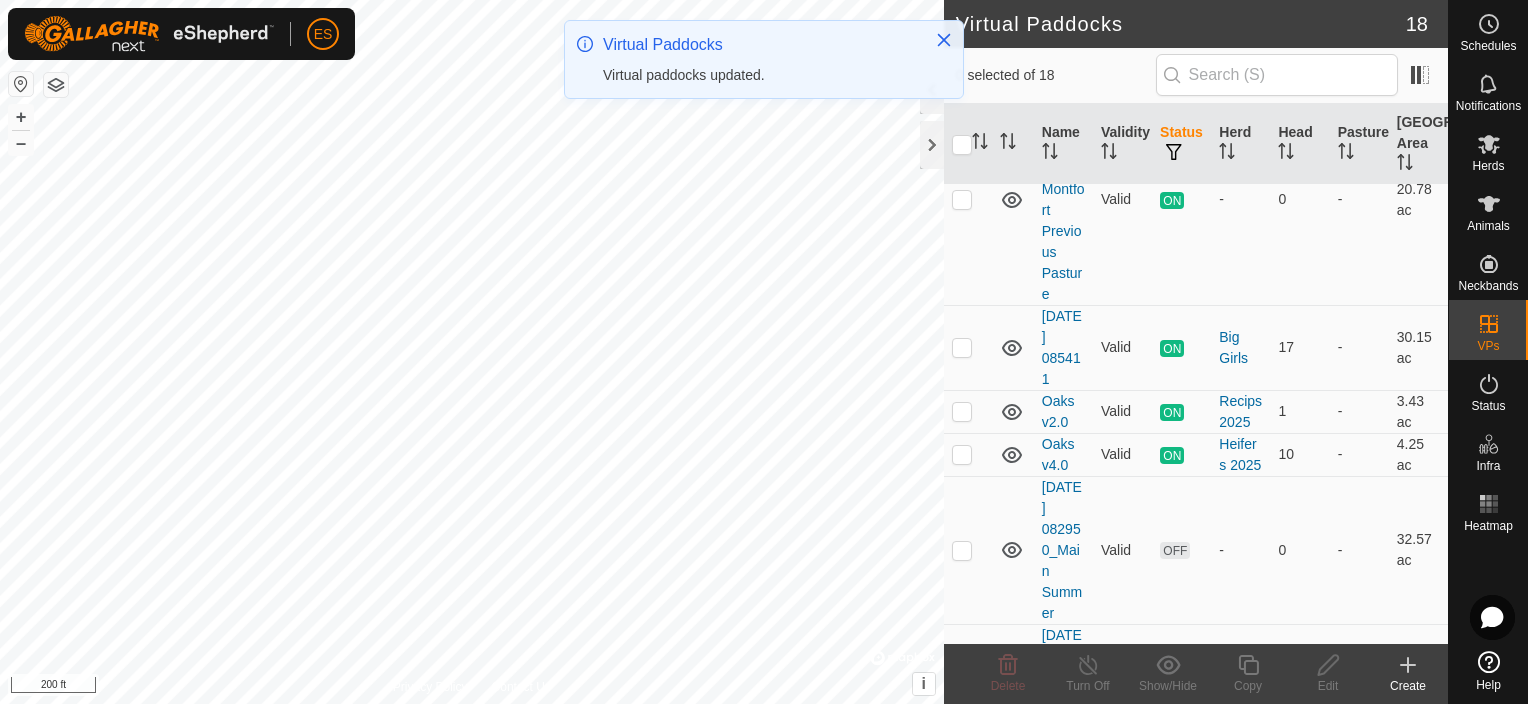 scroll, scrollTop: 875, scrollLeft: 0, axis: vertical 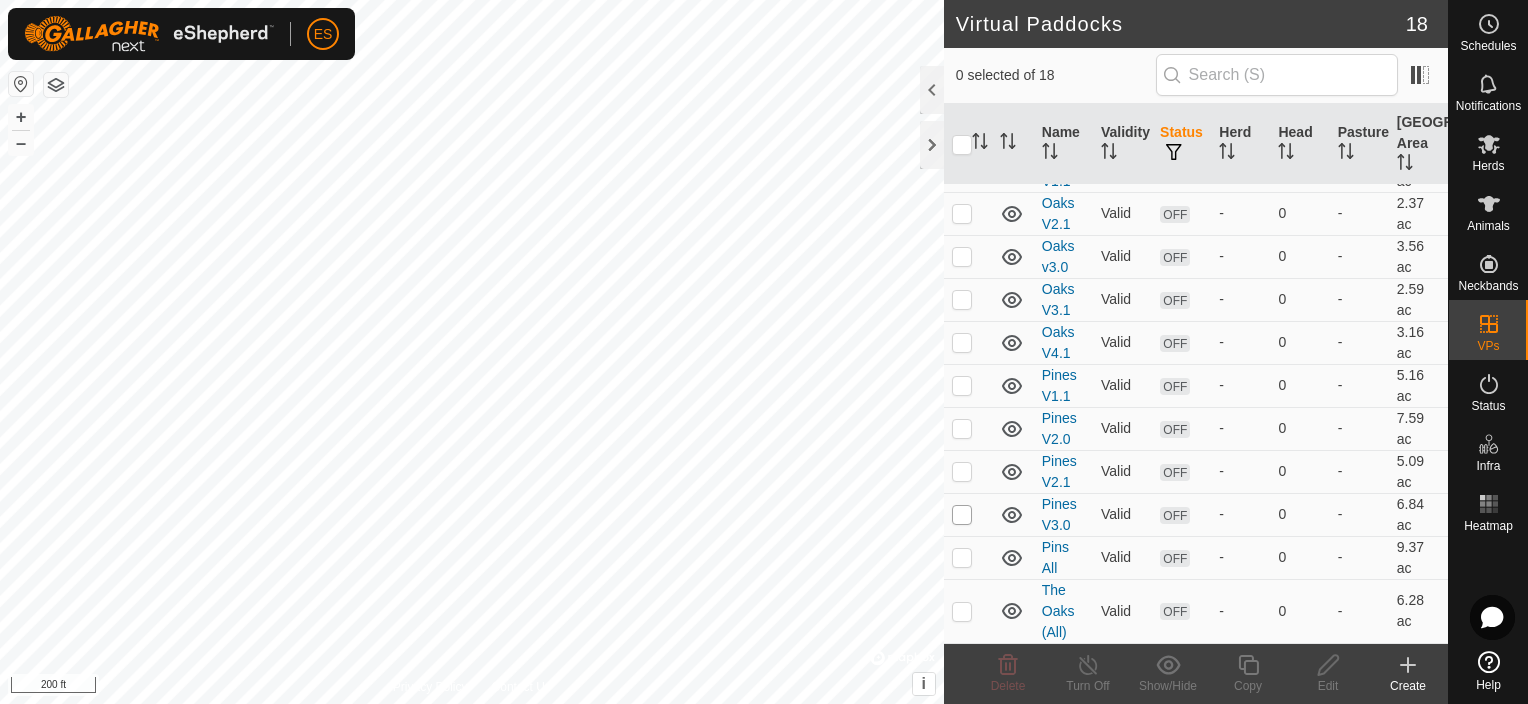 click at bounding box center (962, 515) 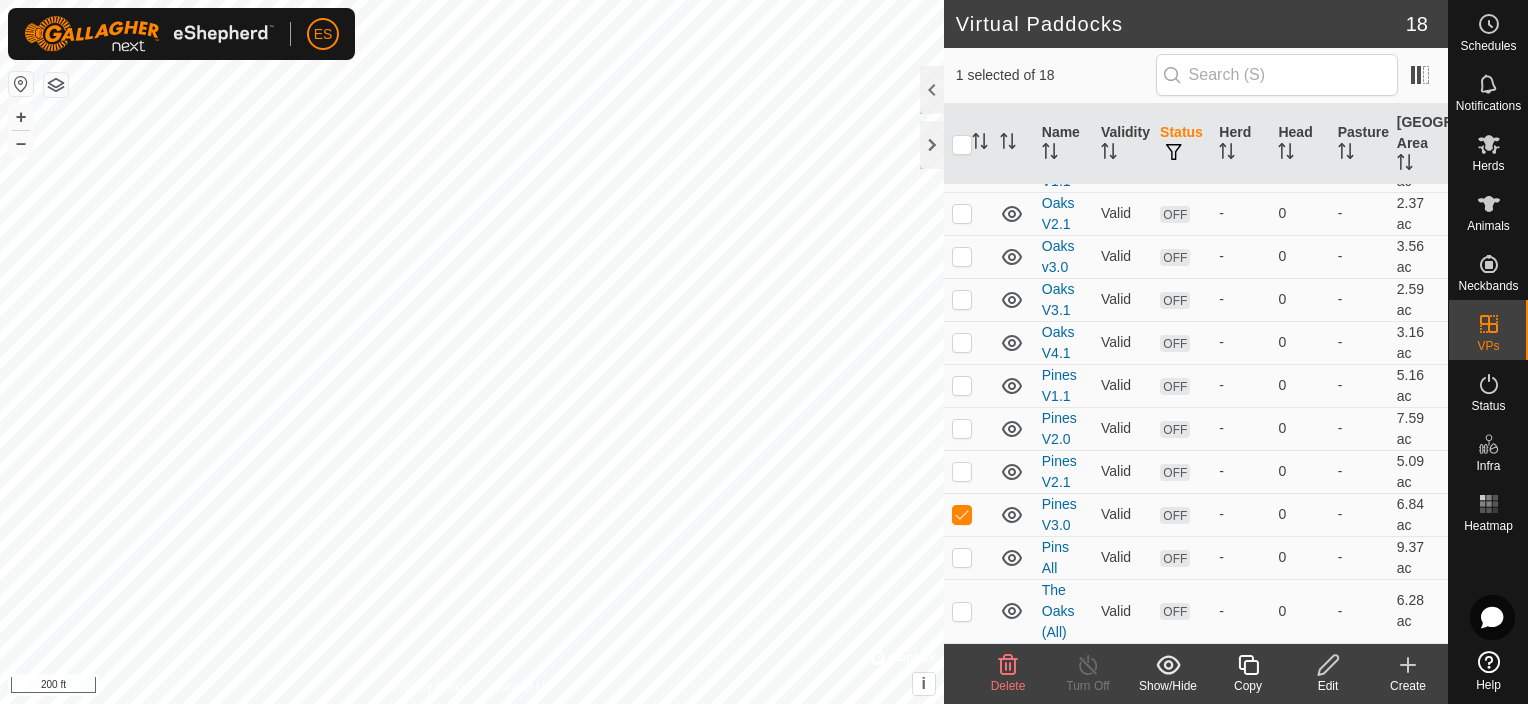 click 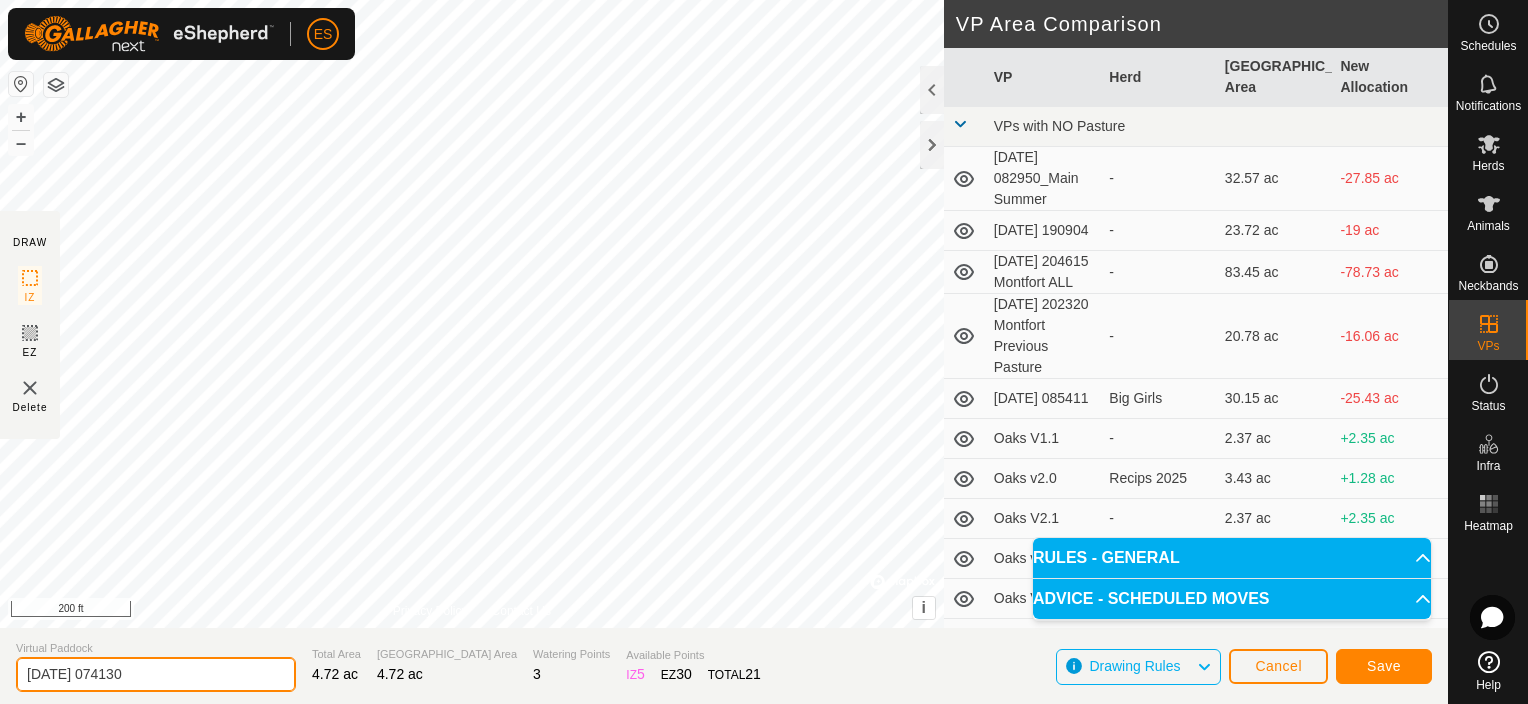 drag, startPoint x: 164, startPoint y: 676, endPoint x: 24, endPoint y: 676, distance: 140 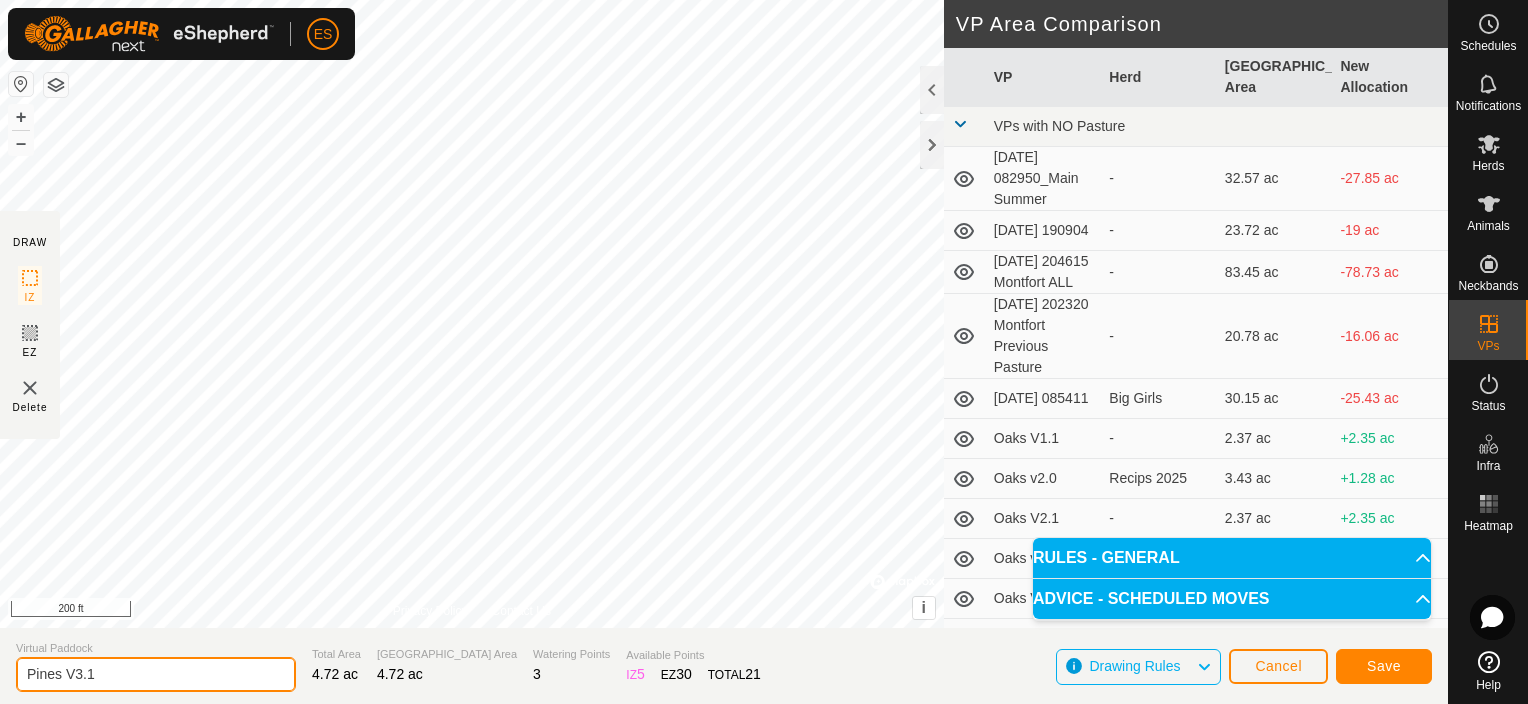 type on "Pines V3.1" 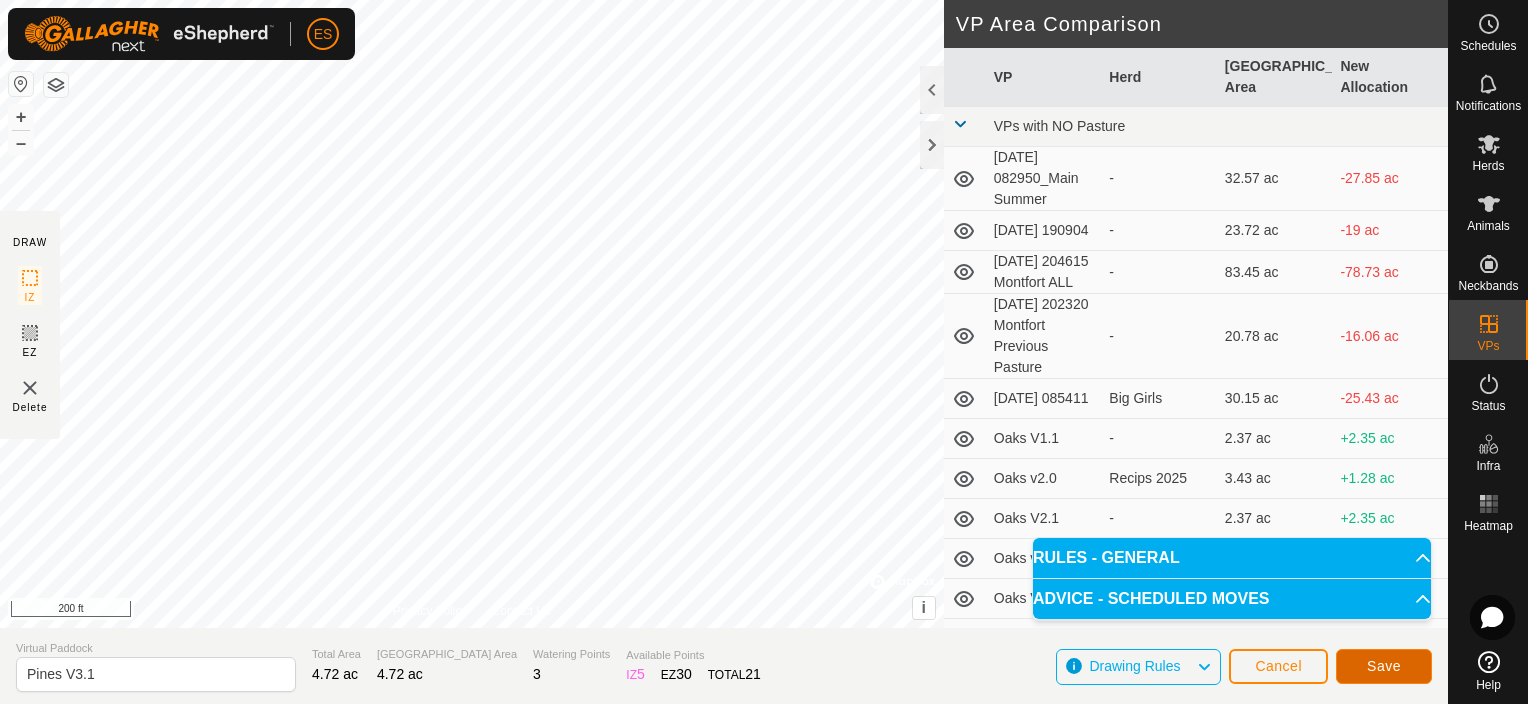 click on "Save" 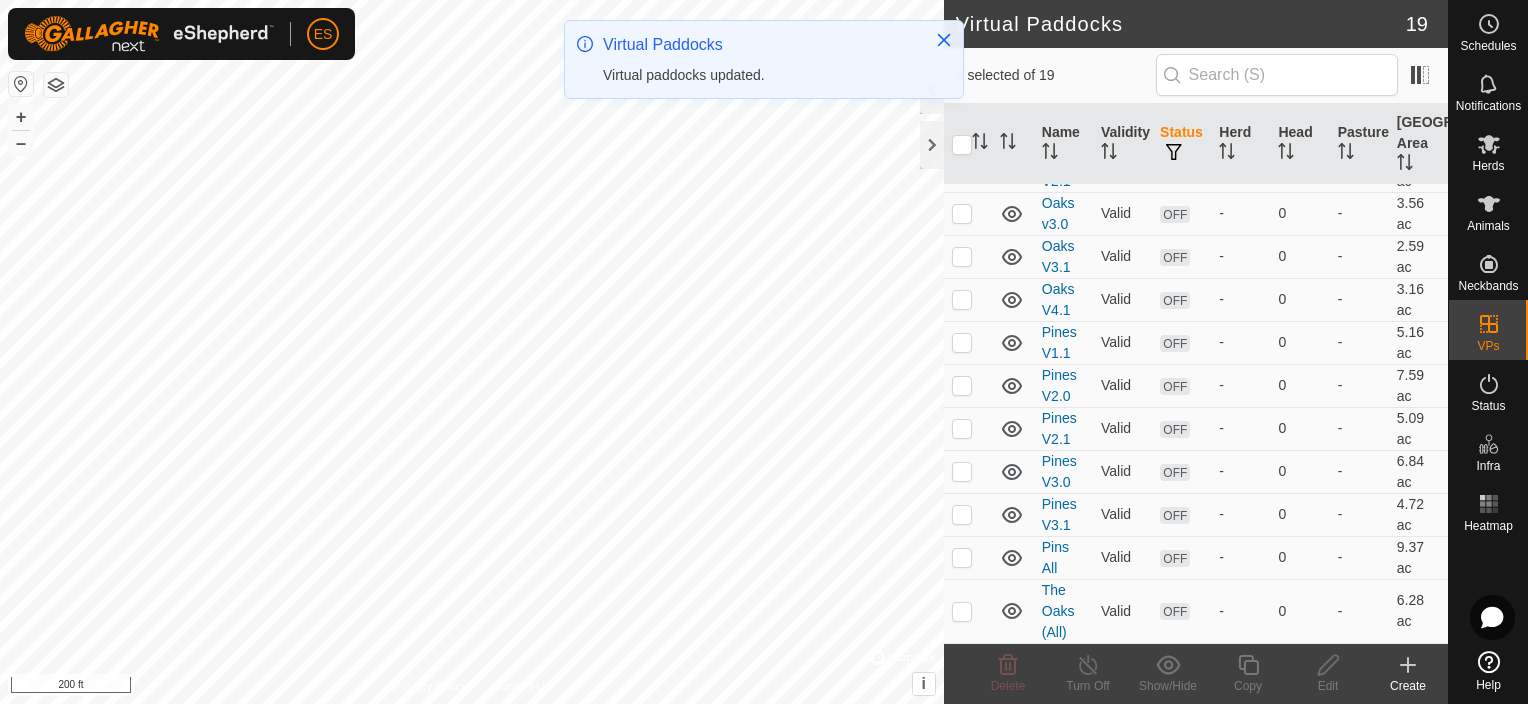 scroll, scrollTop: 918, scrollLeft: 0, axis: vertical 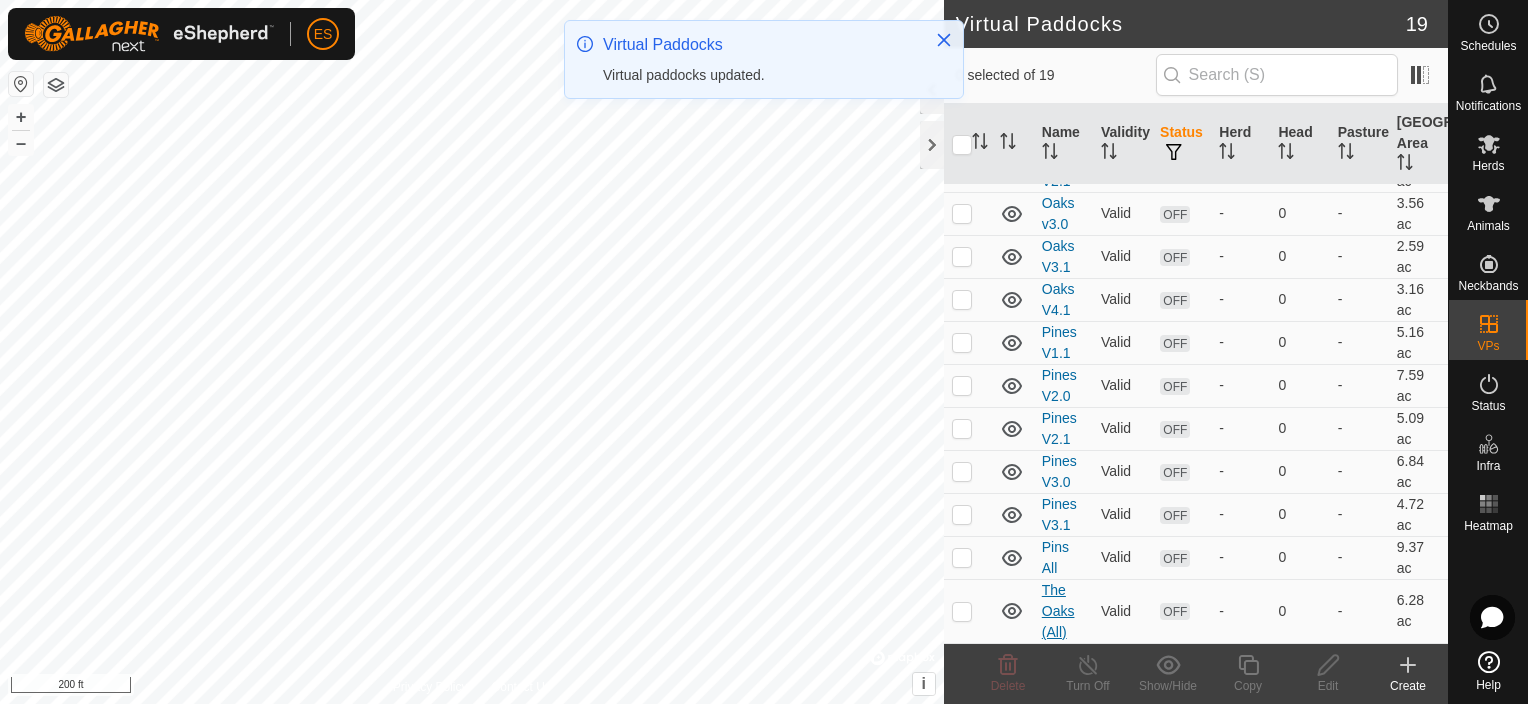 click on "The Oaks (All)" at bounding box center (1058, 611) 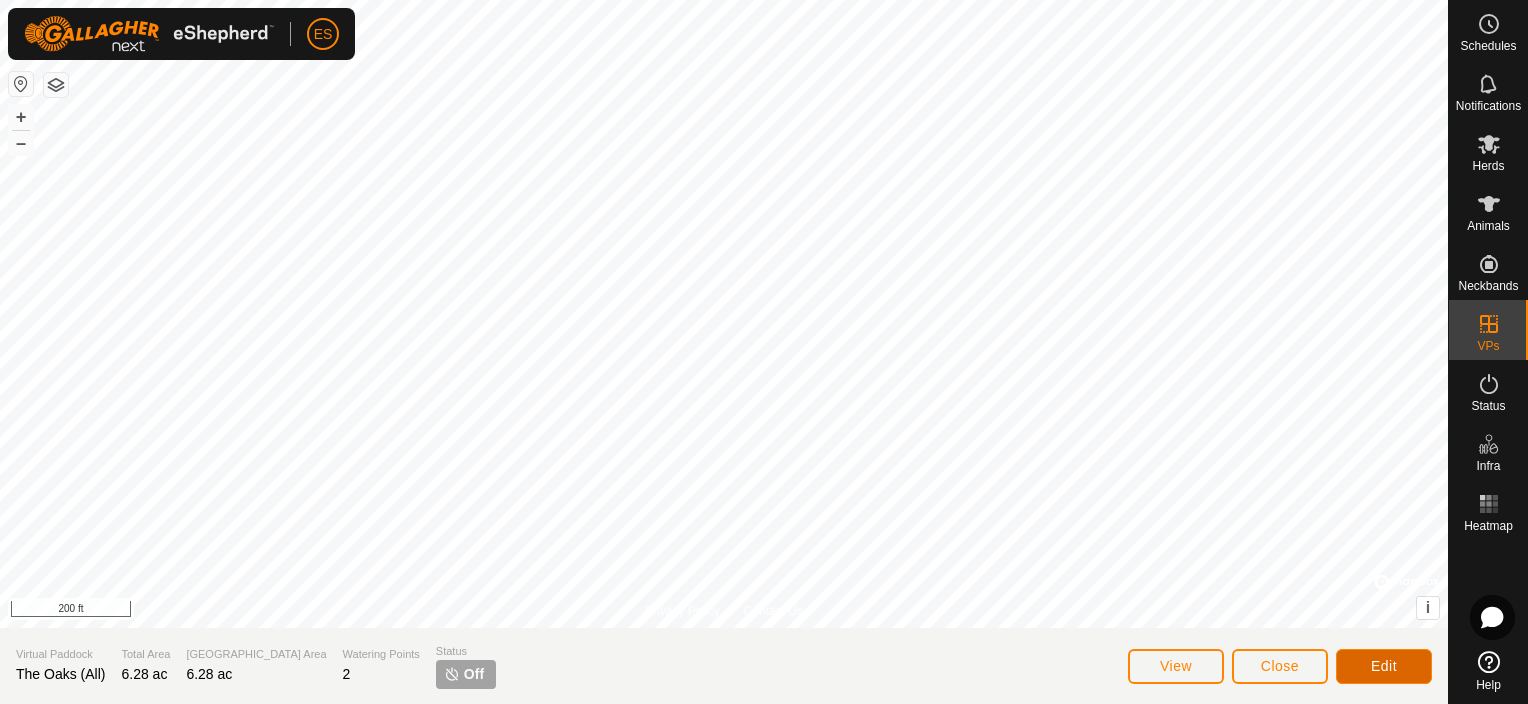 click on "Edit" 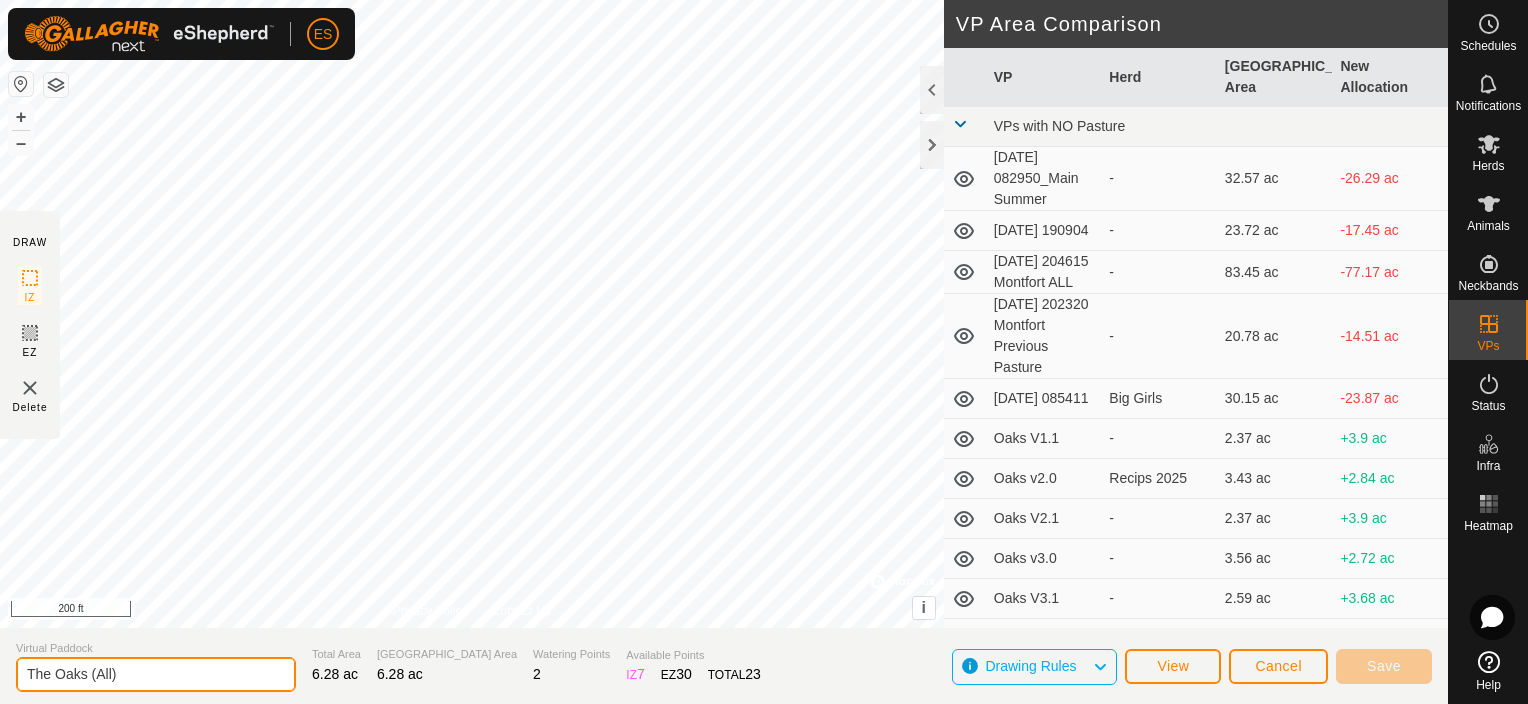 click on "The Oaks (All)" 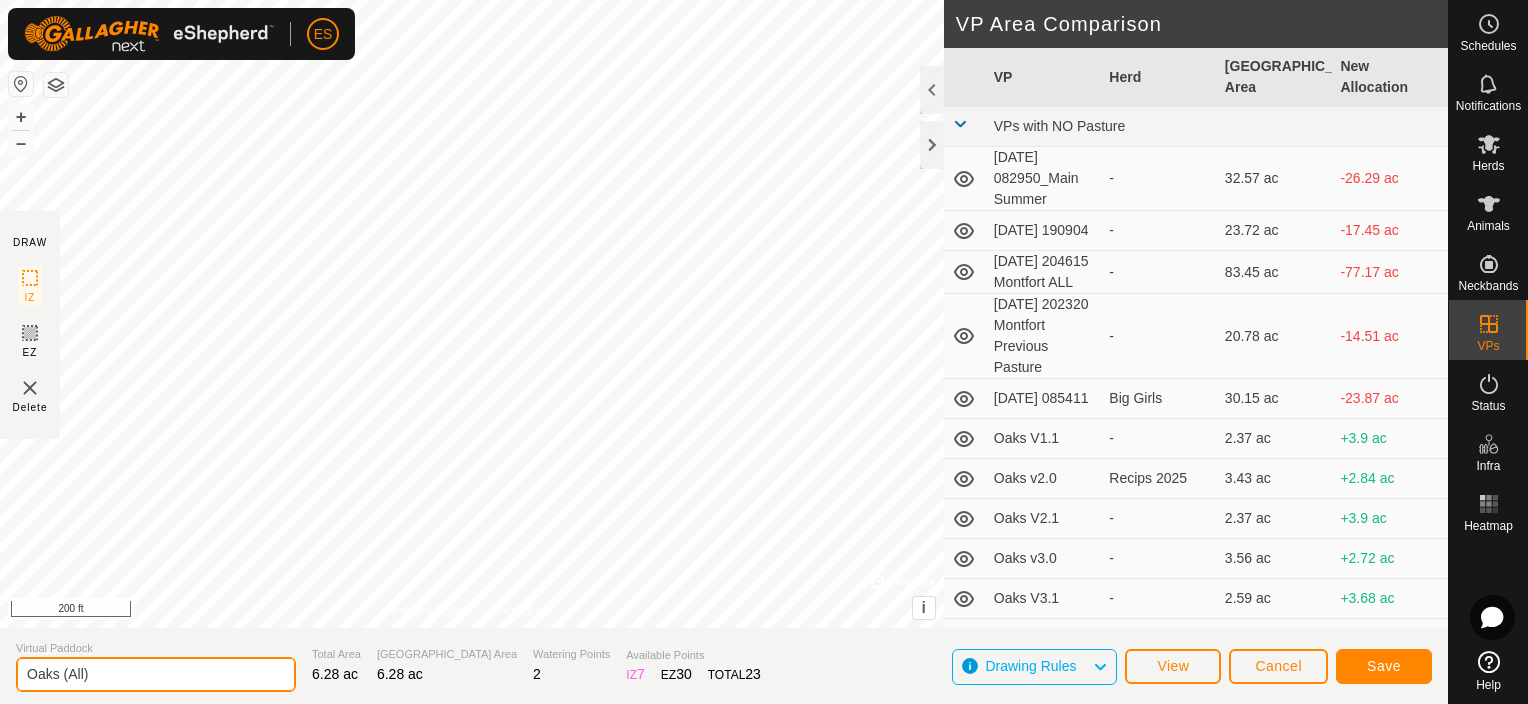 type on "Oaks (All)" 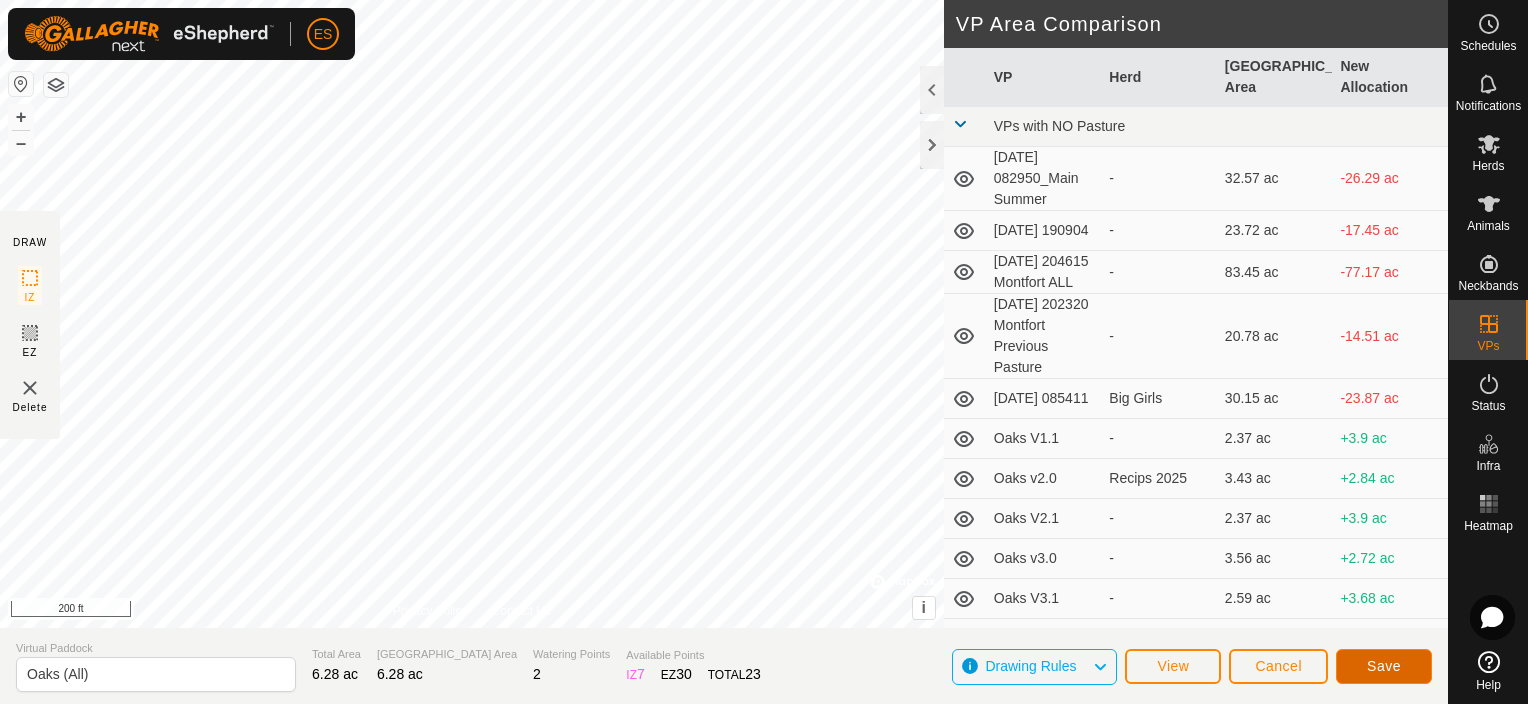 click on "Save" 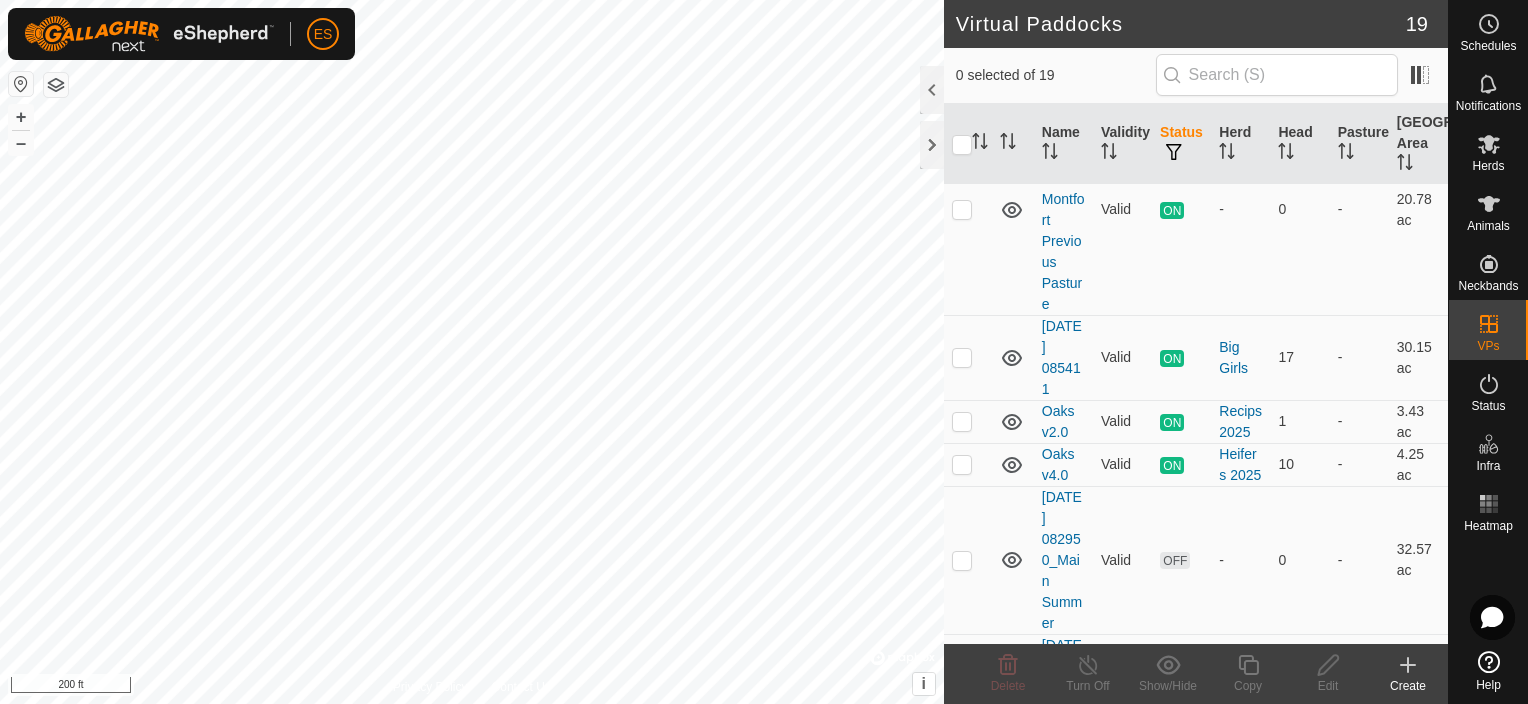 scroll, scrollTop: 124, scrollLeft: 0, axis: vertical 